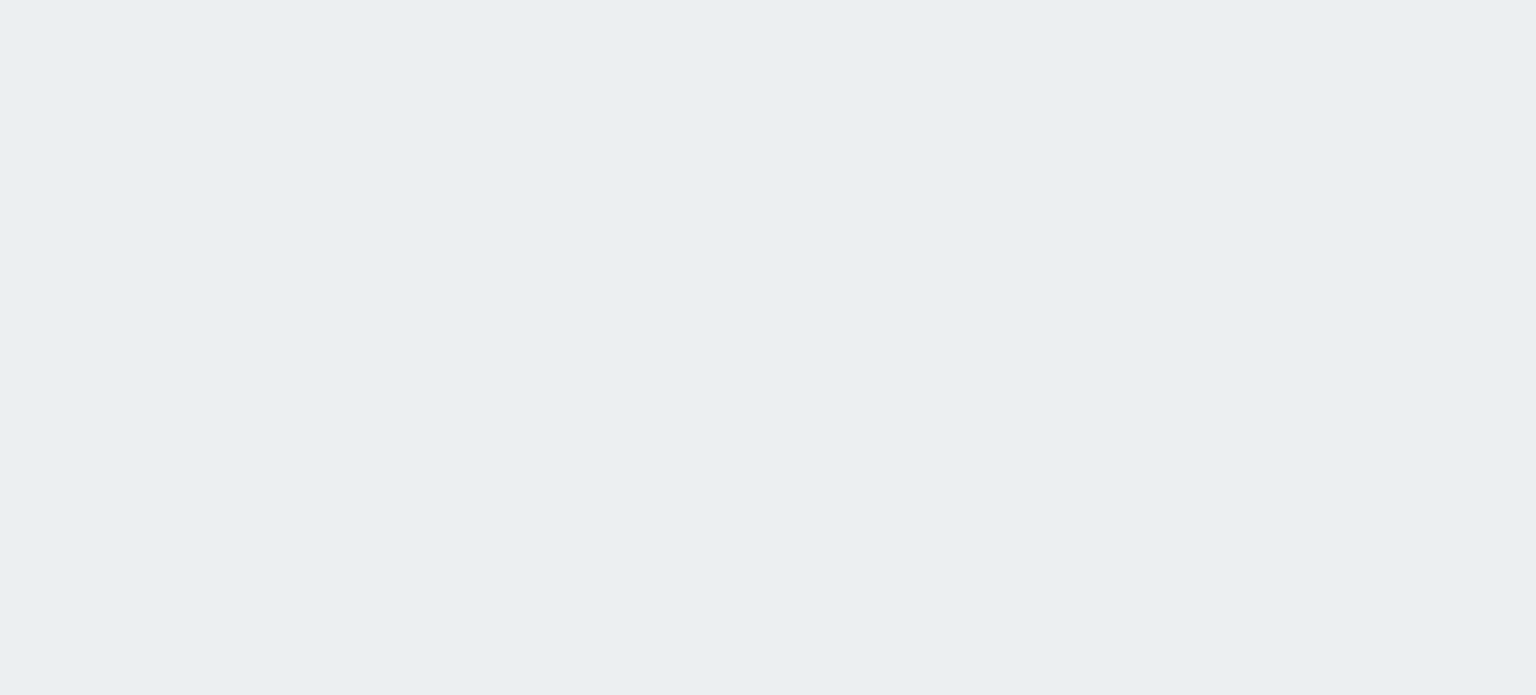 scroll, scrollTop: 0, scrollLeft: 0, axis: both 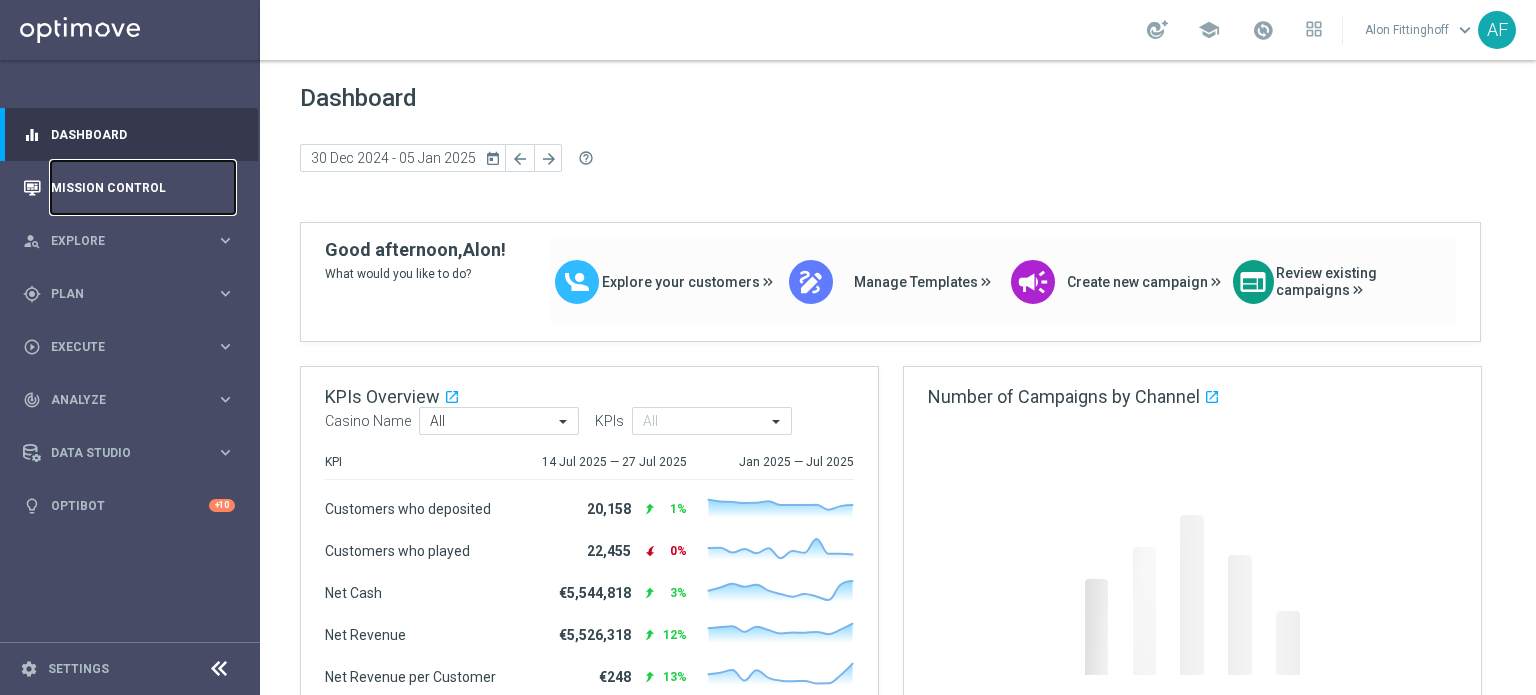click on "Mission Control" at bounding box center (143, 187) 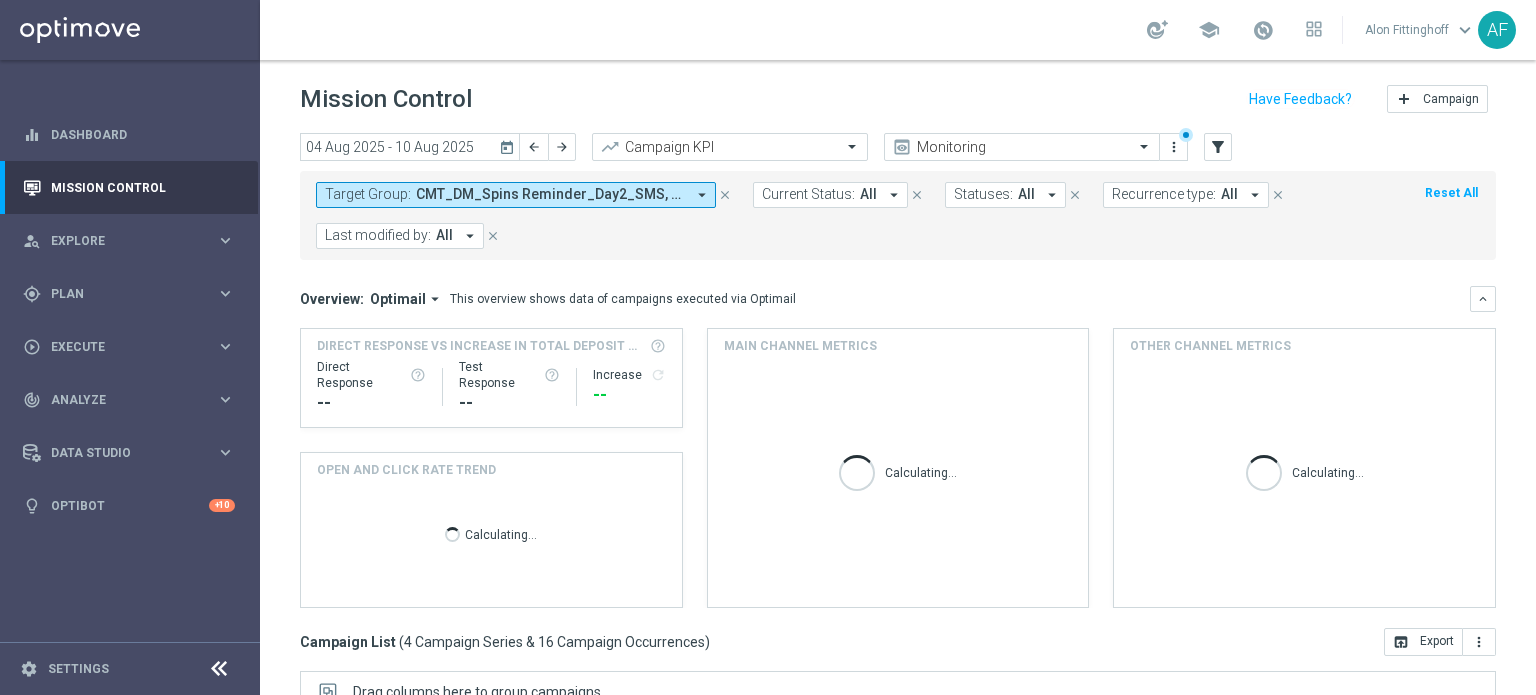 click on "today" 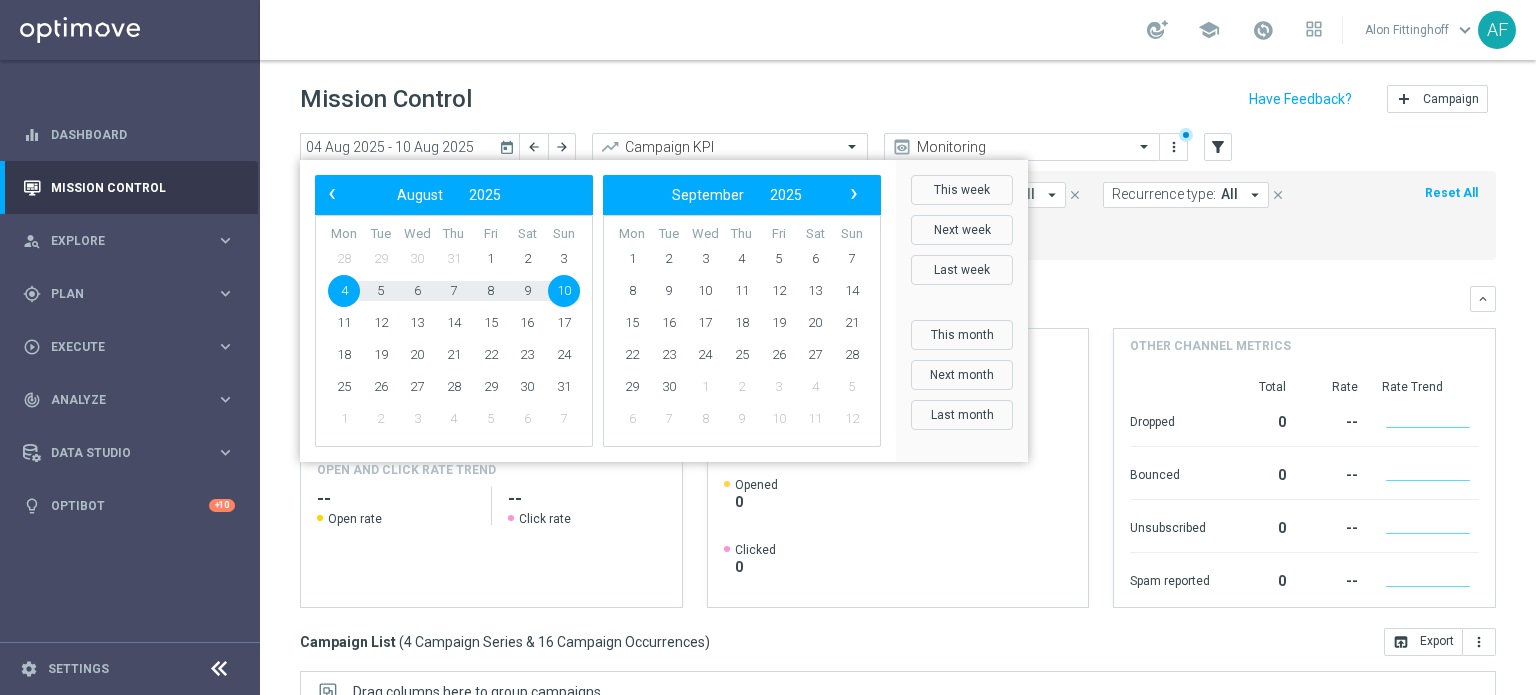 click on "Mission Control
add
Campaign" 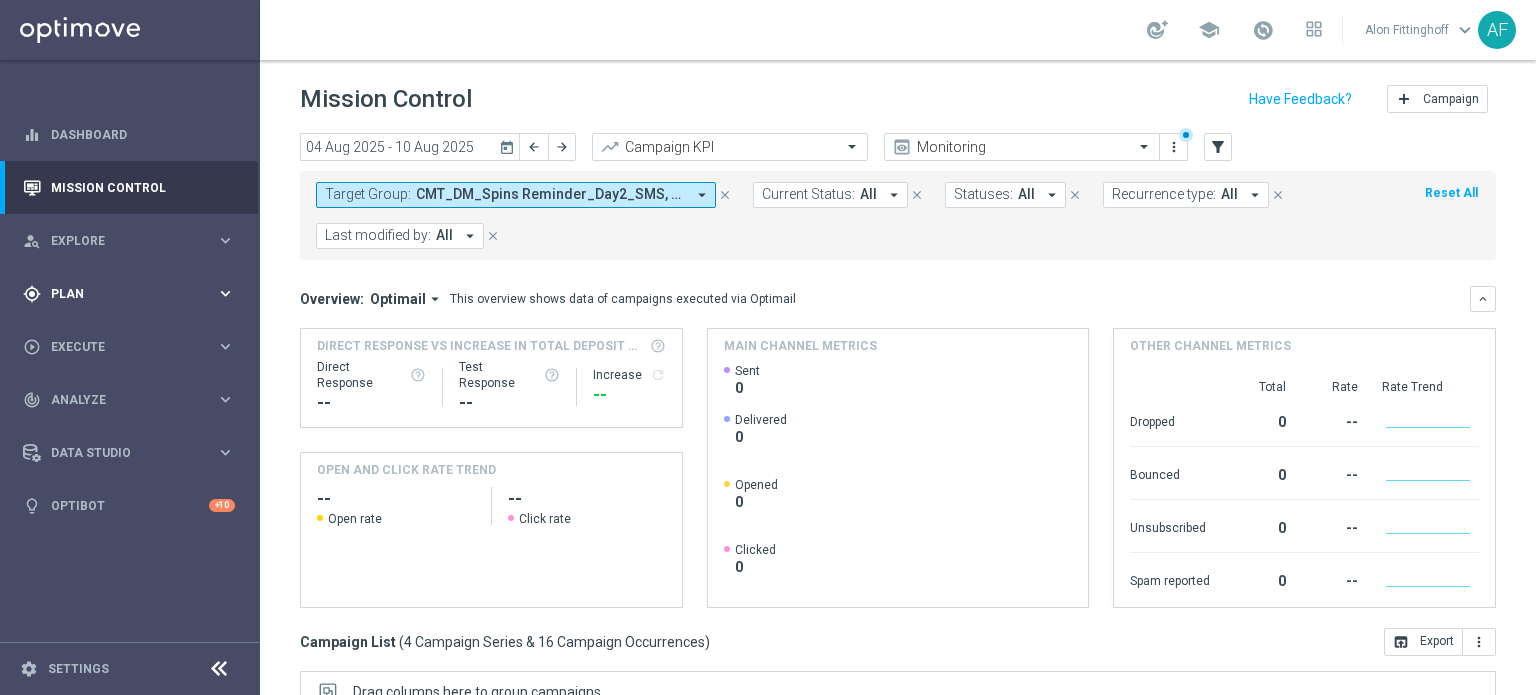 click on "gps_fixed
Plan" at bounding box center (119, 294) 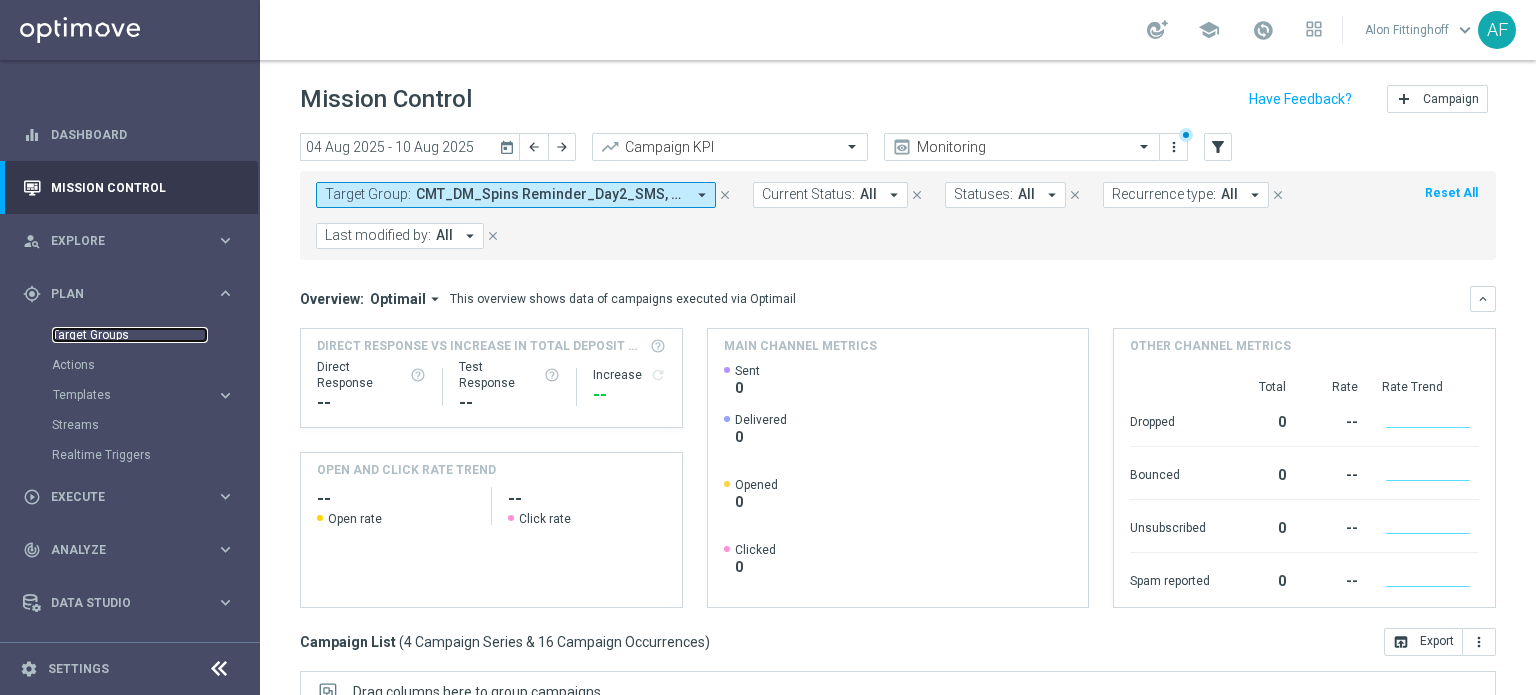 click on "Target Groups" at bounding box center (130, 335) 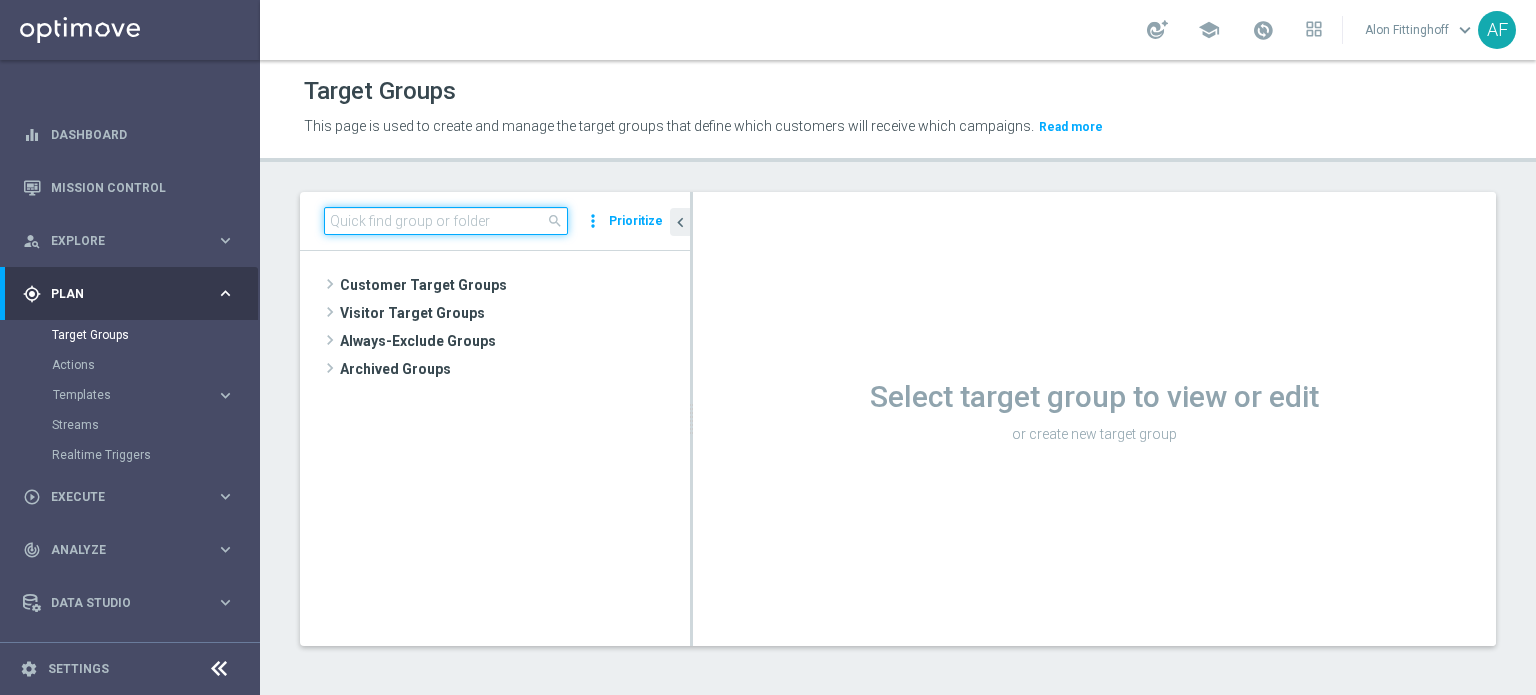 click at bounding box center (446, 221) 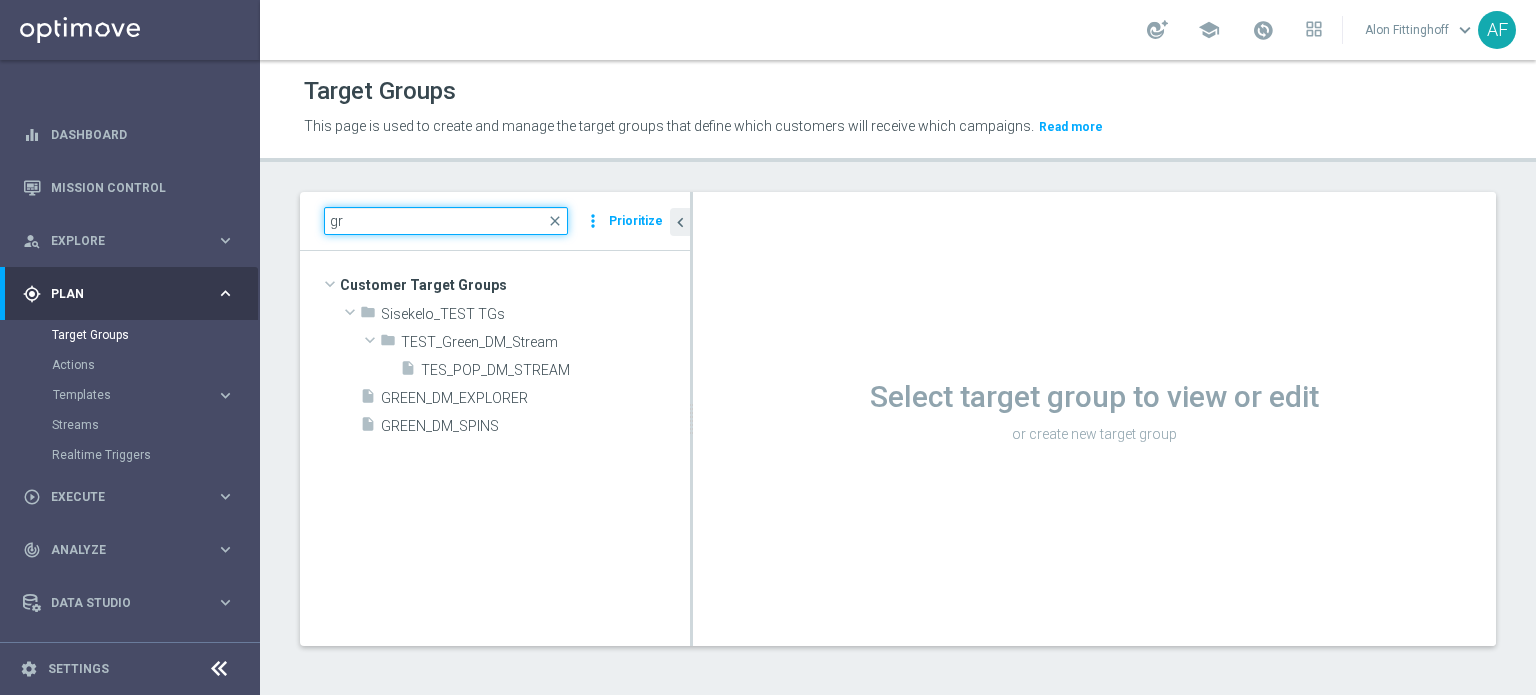 type on "g" 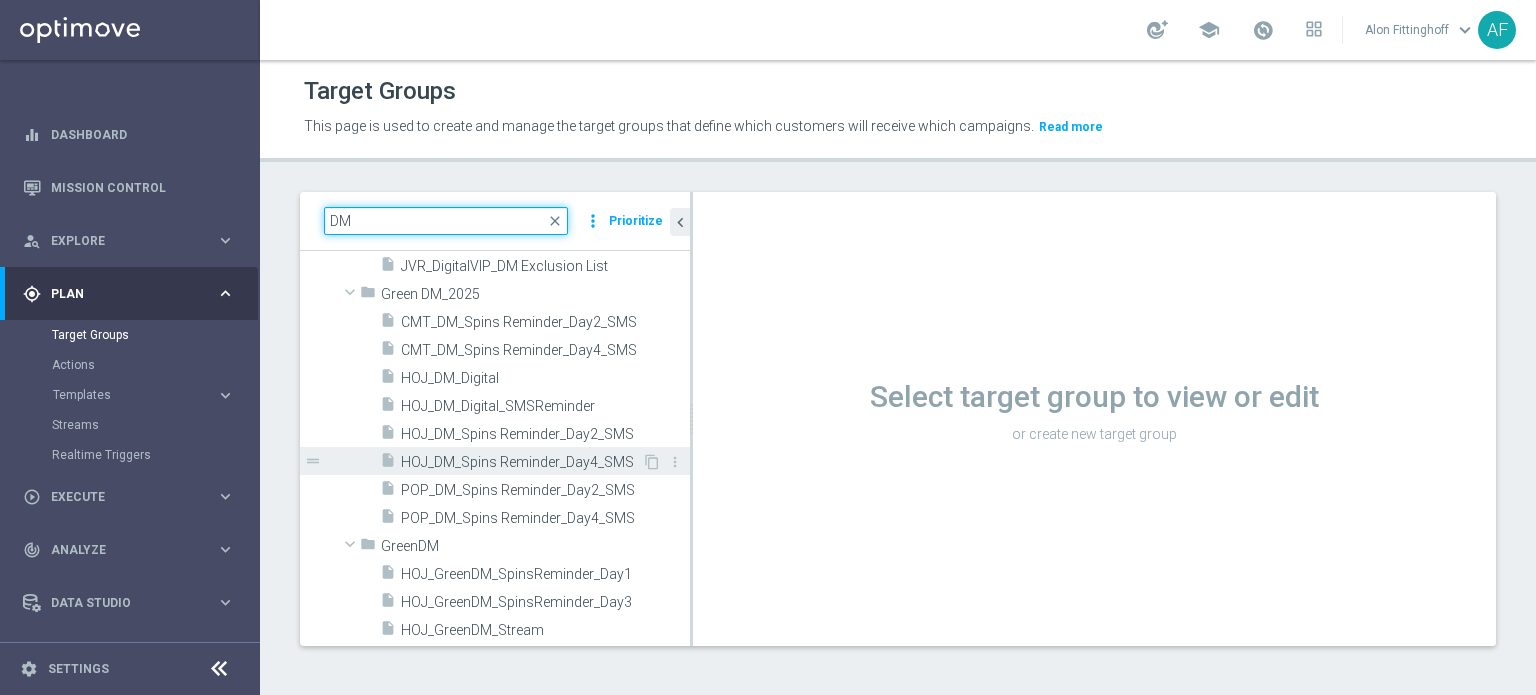 scroll, scrollTop: 700, scrollLeft: 0, axis: vertical 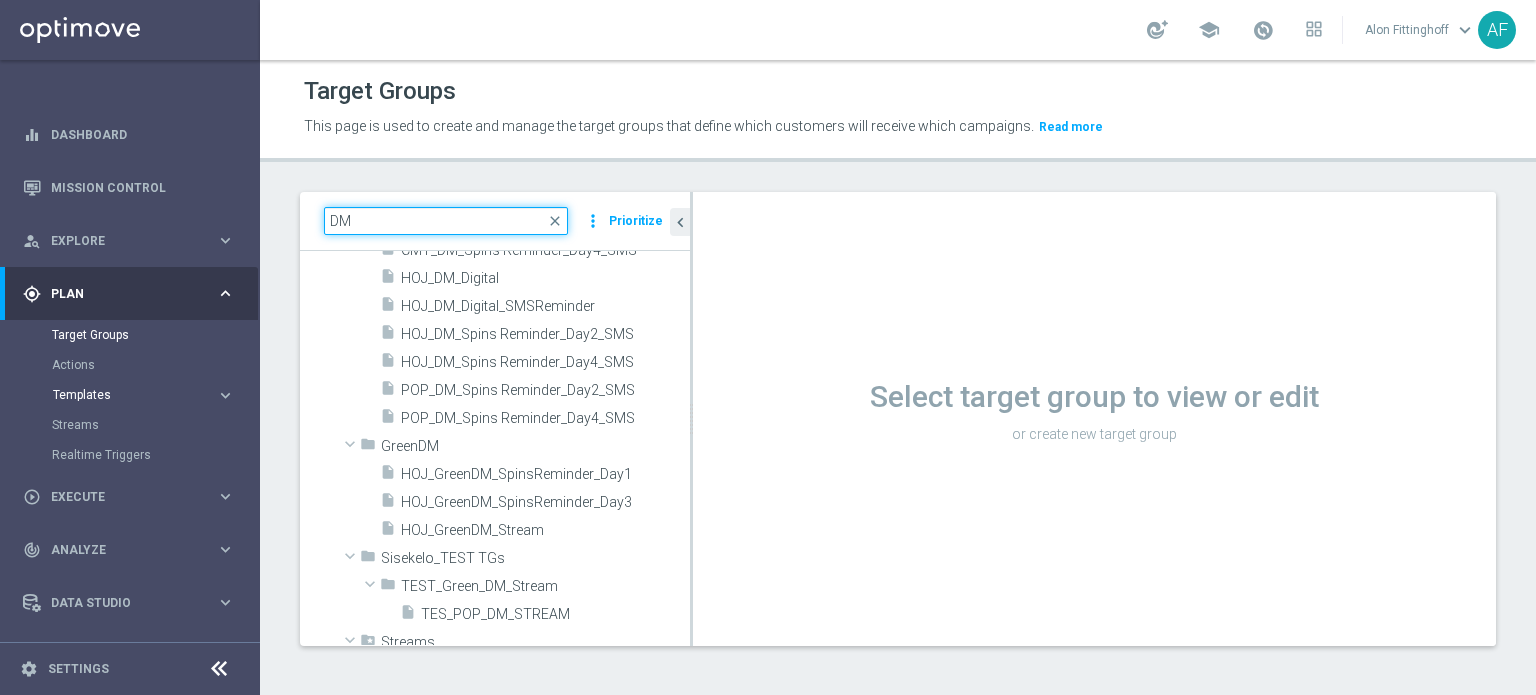 type on "DM" 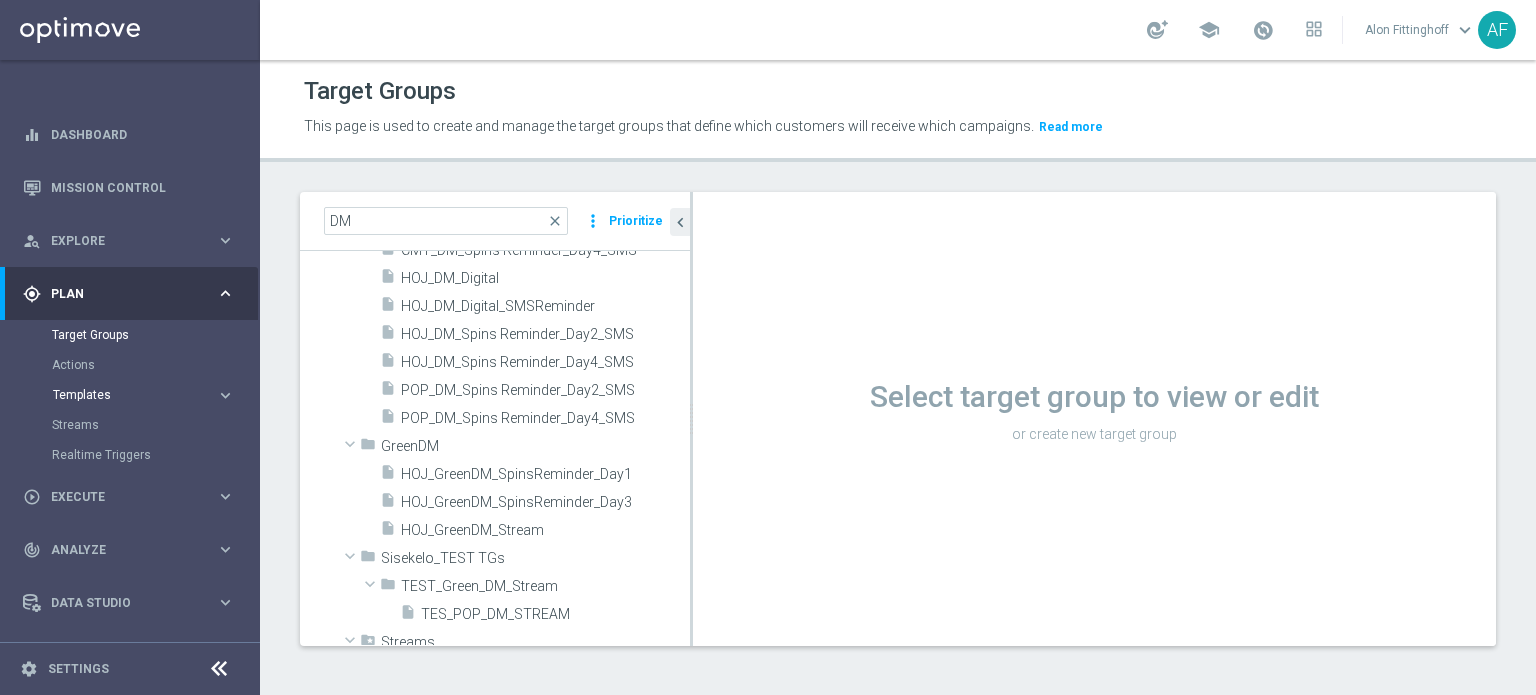 click on "Templates" at bounding box center (124, 395) 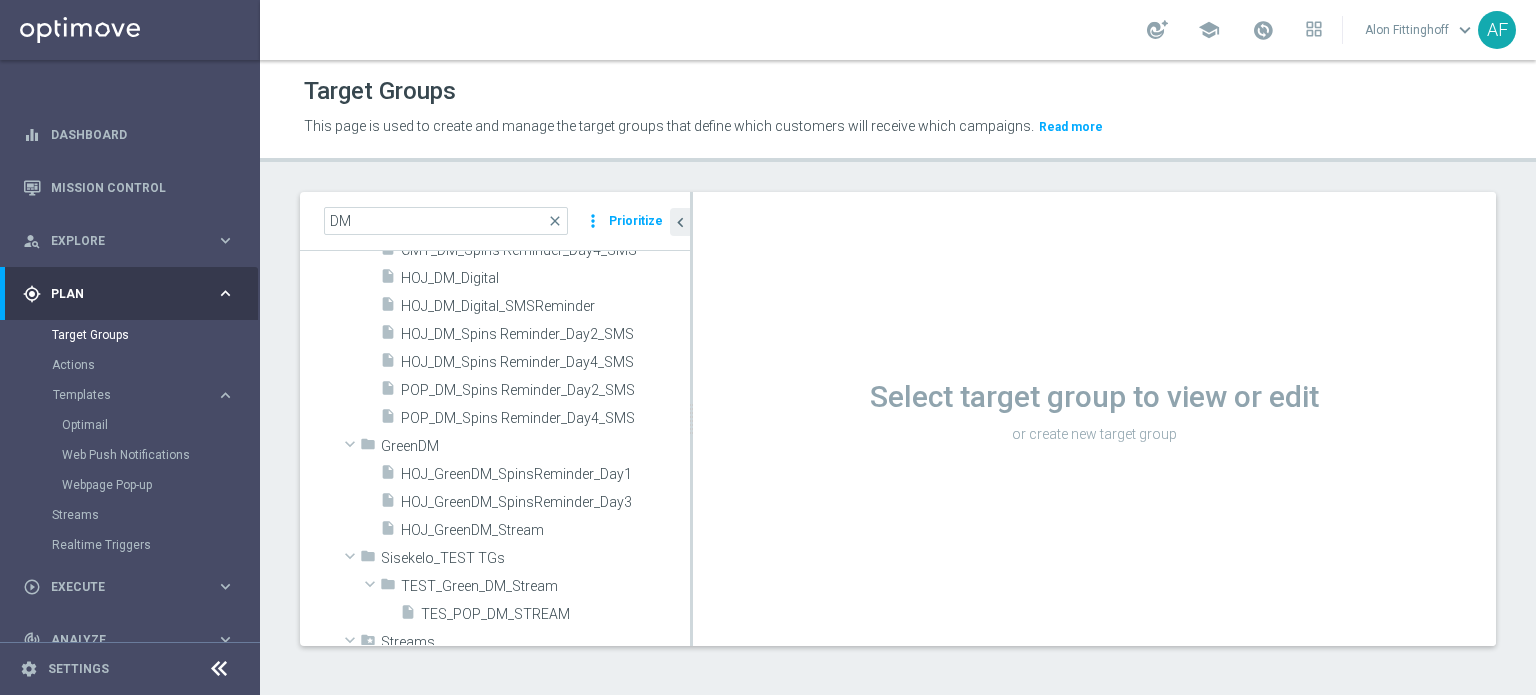 click on "Templates" at bounding box center (124, 395) 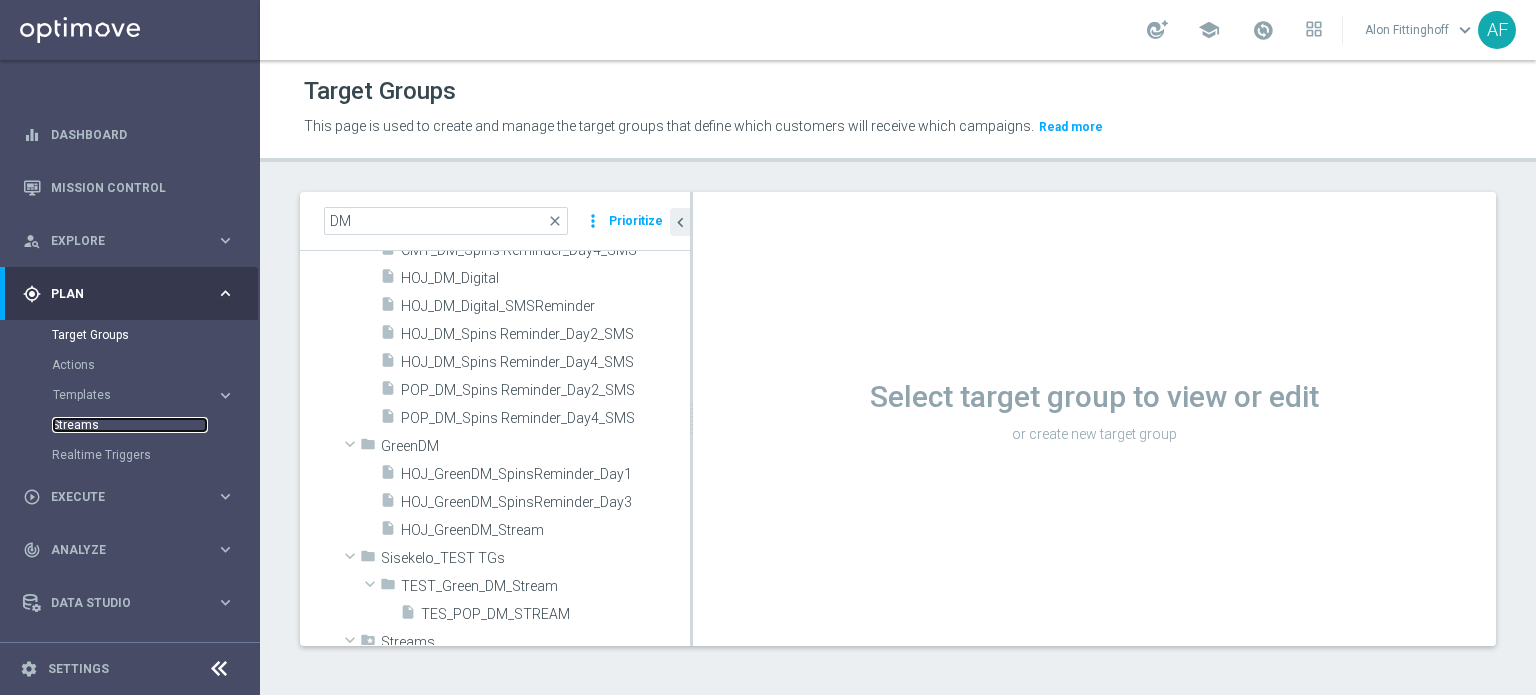 click on "Streams" at bounding box center [130, 425] 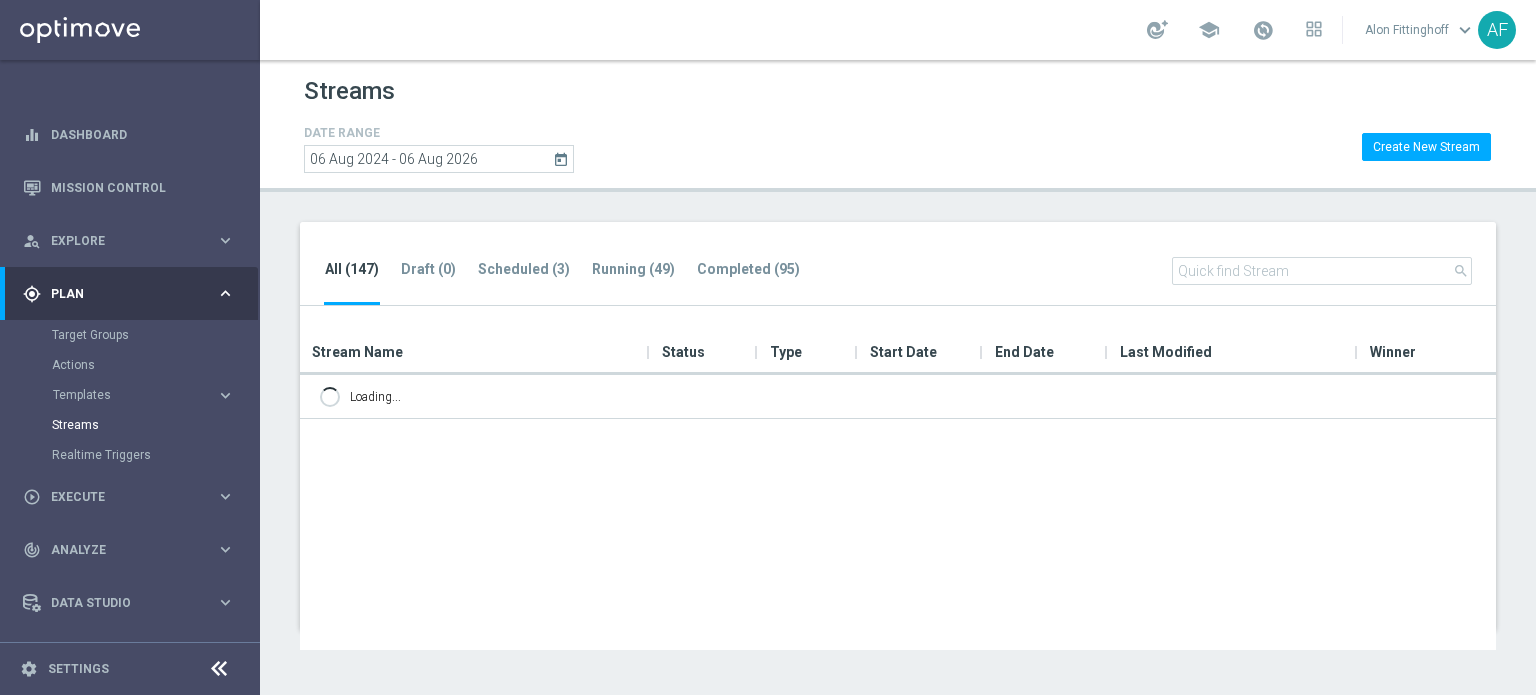 scroll, scrollTop: 0, scrollLeft: 0, axis: both 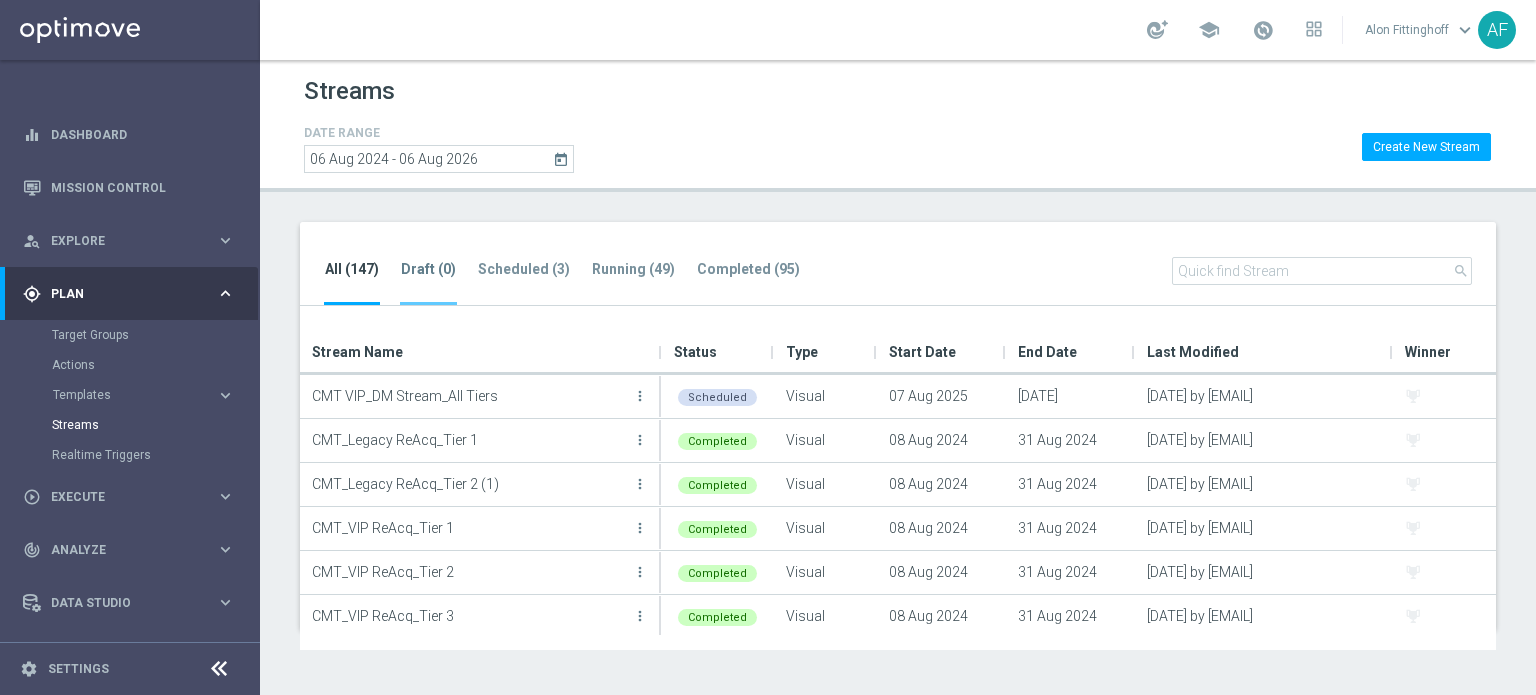click on "Draft (0)" at bounding box center (428, 269) 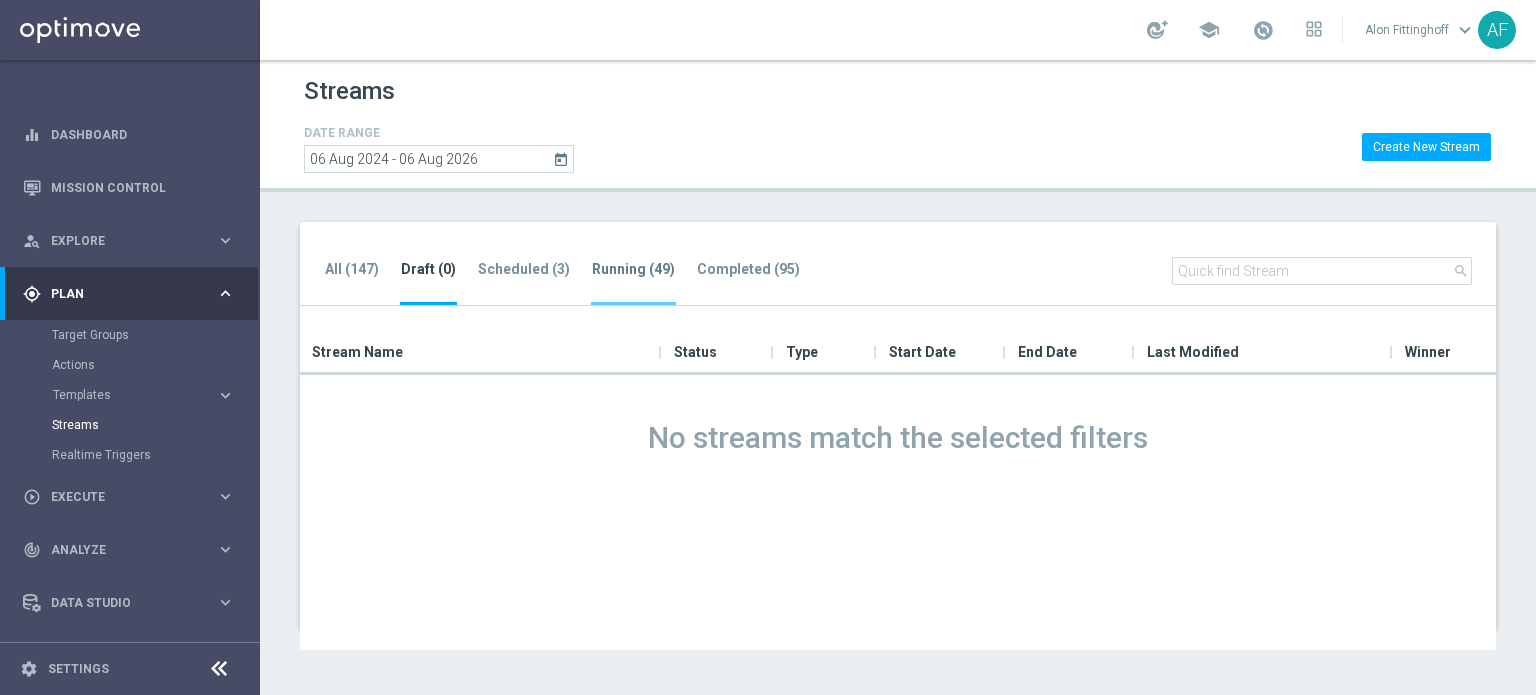 click on "Running (49)" at bounding box center [633, 269] 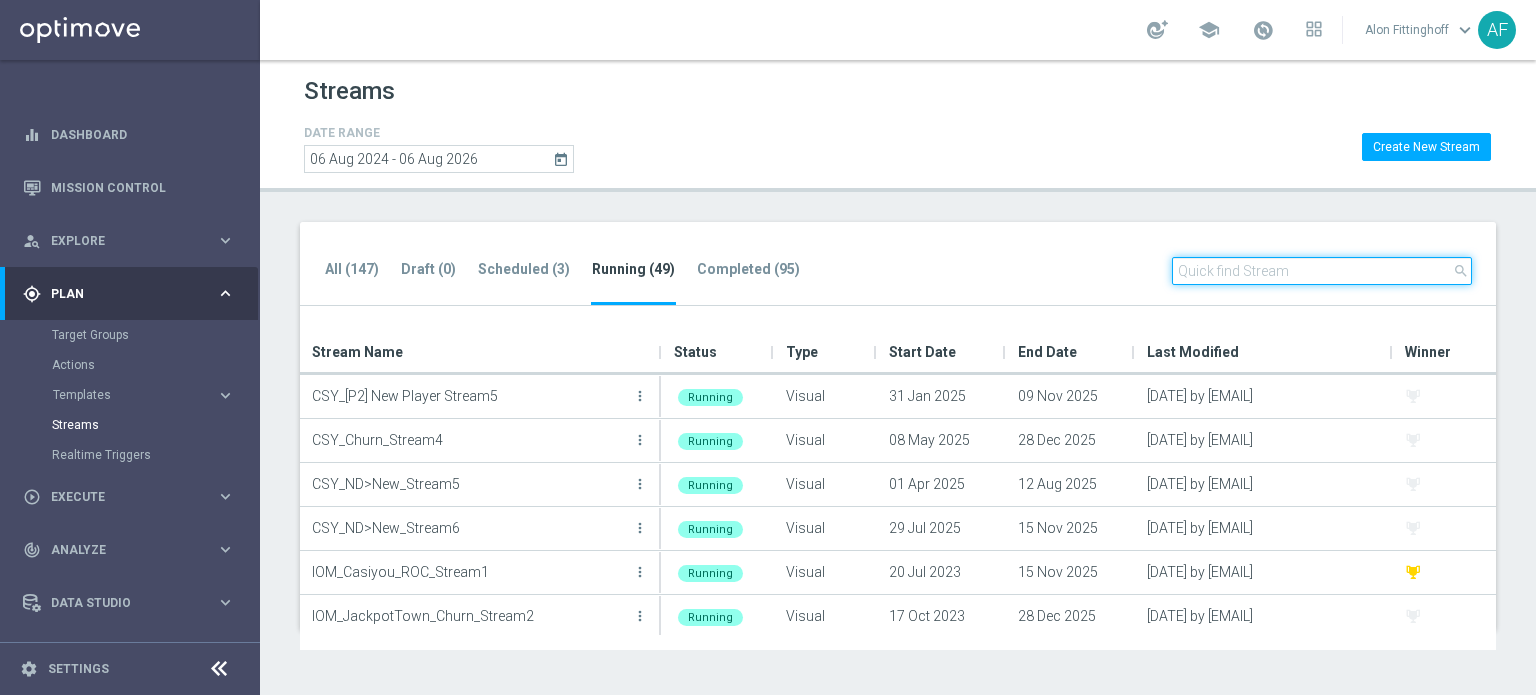 click 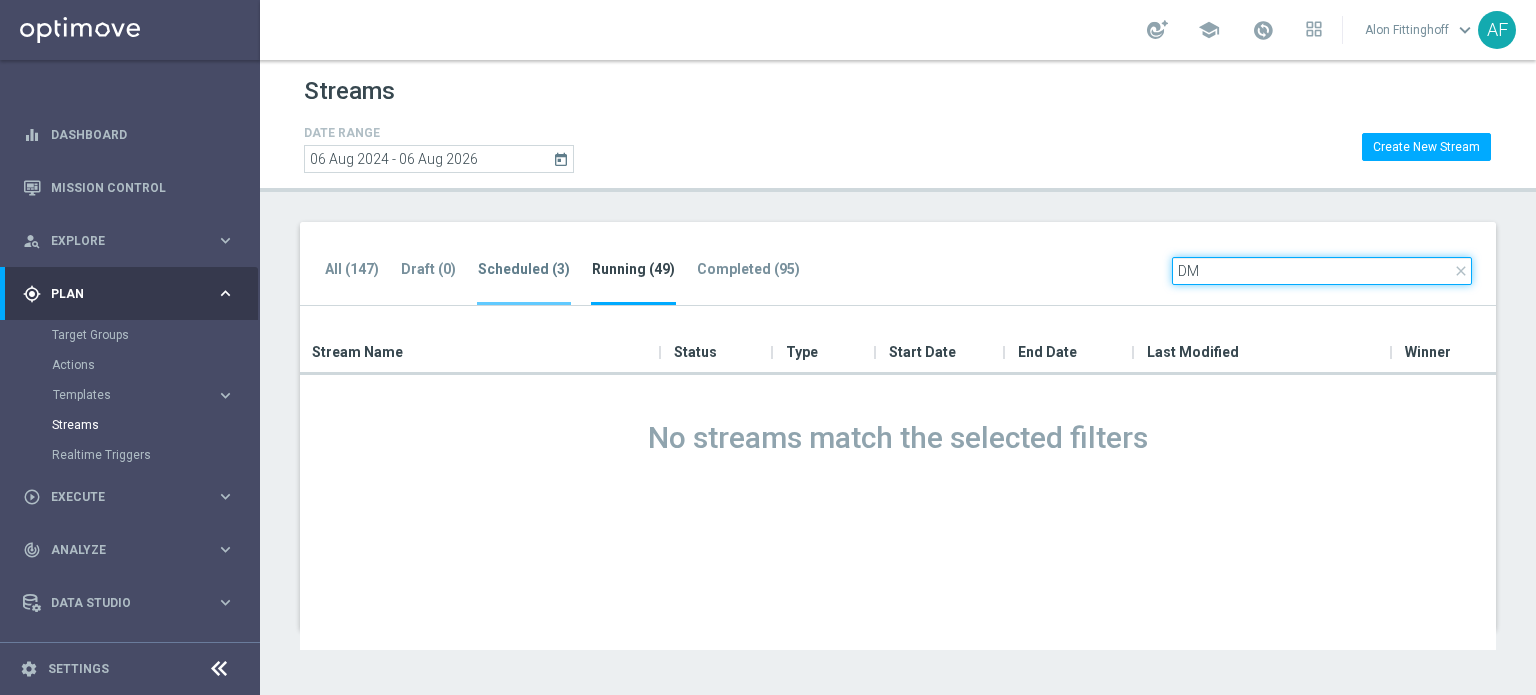 type on "DM" 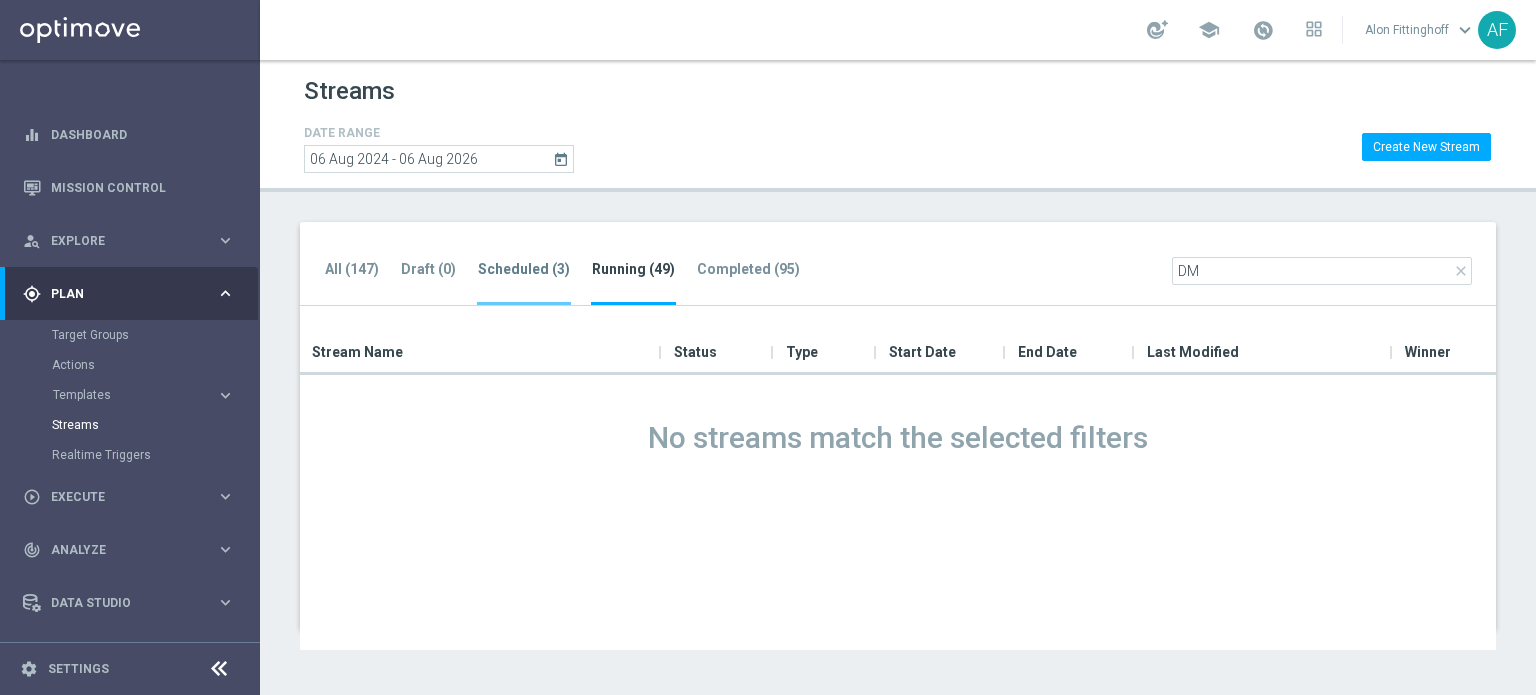 click on "Scheduled (3)" at bounding box center [524, 269] 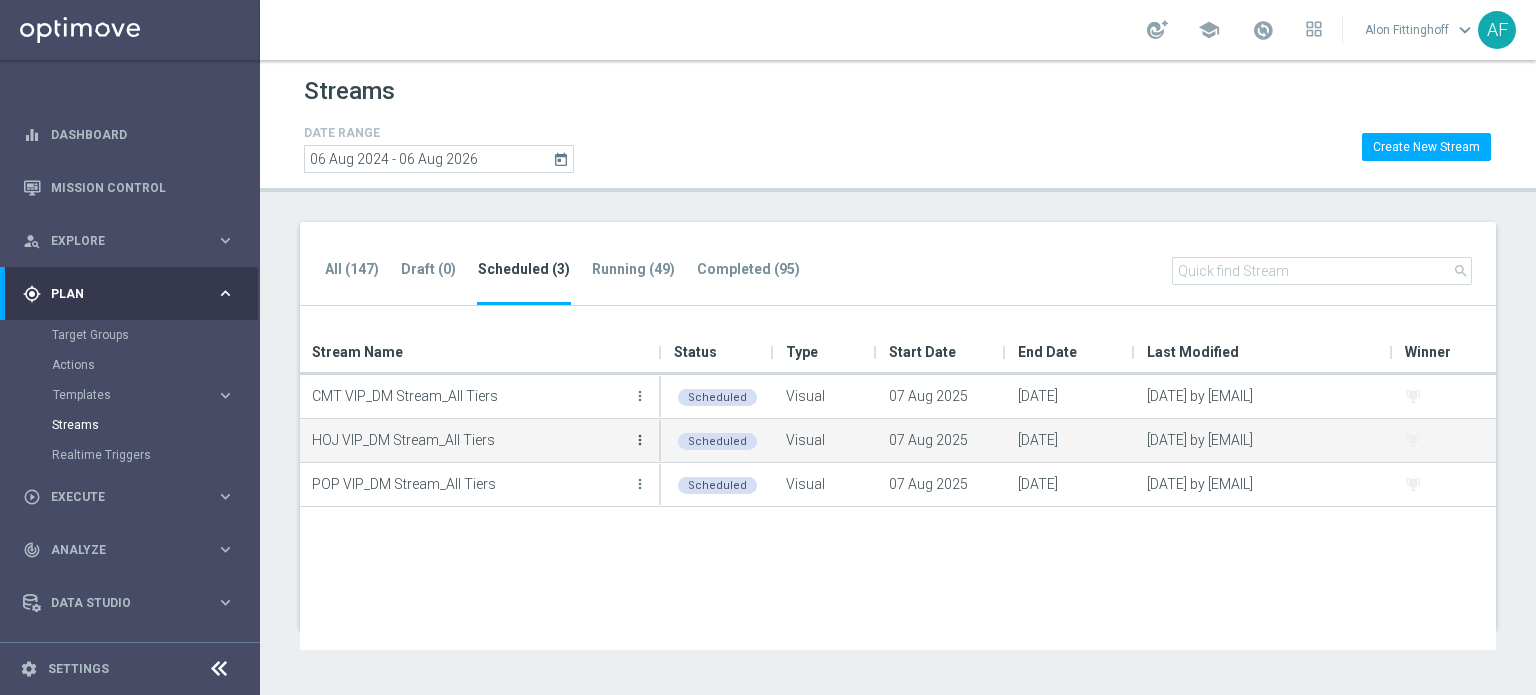 click on "more_vert" 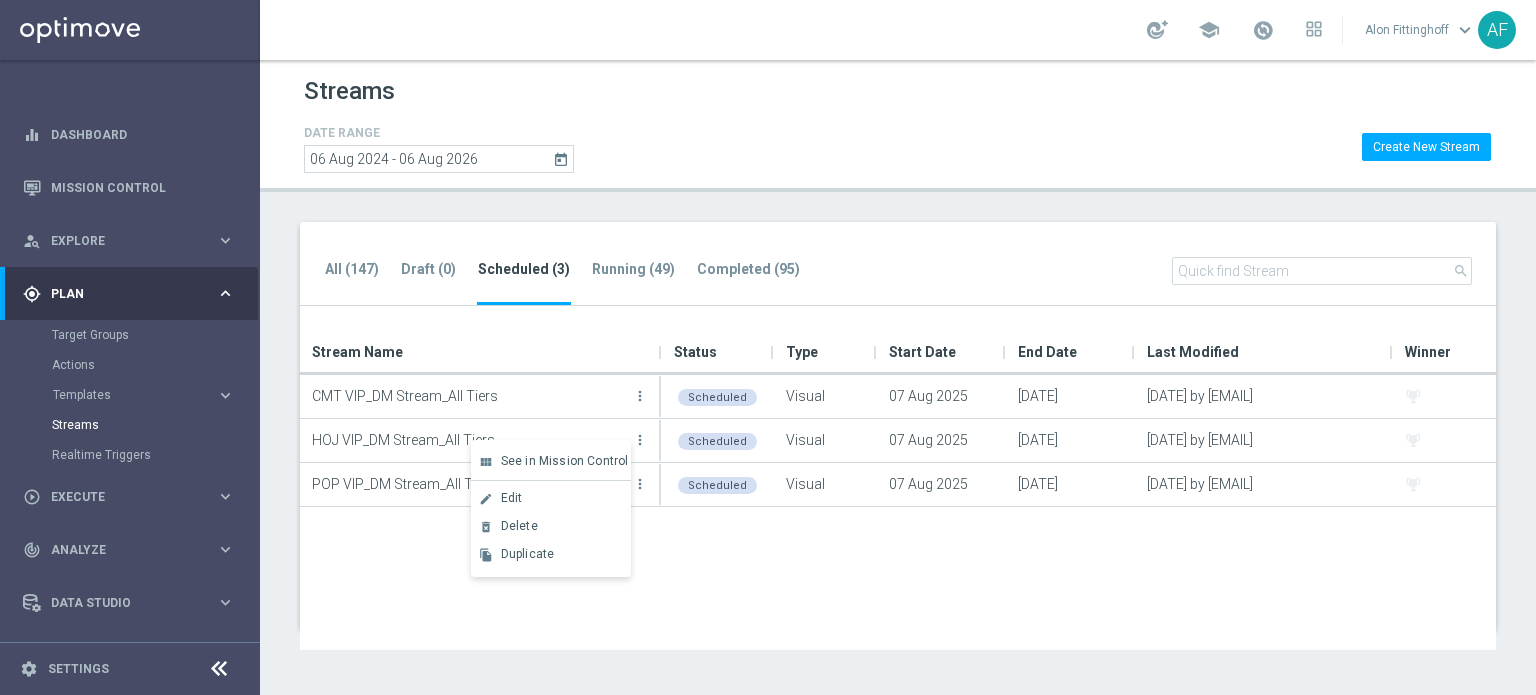 click on "See in Mission Control" at bounding box center (565, 461) 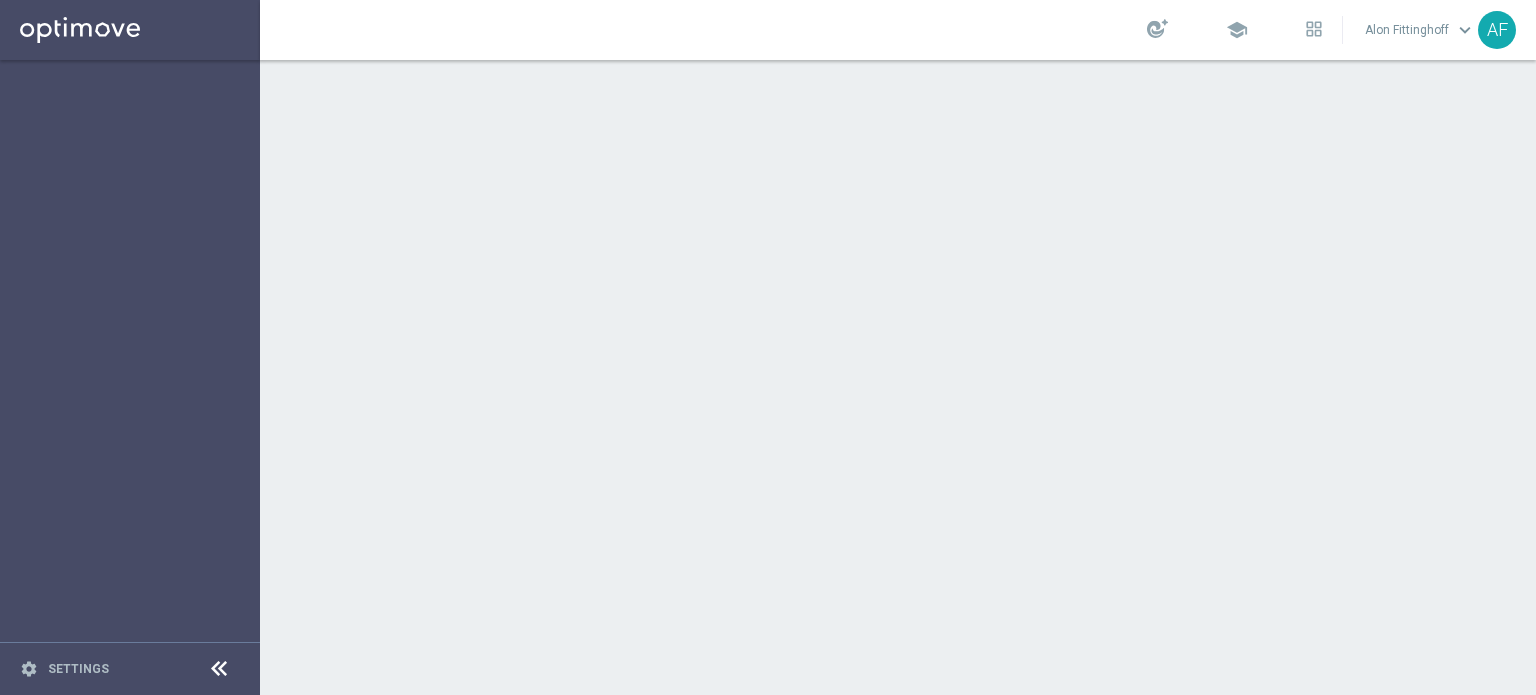 scroll, scrollTop: 0, scrollLeft: 0, axis: both 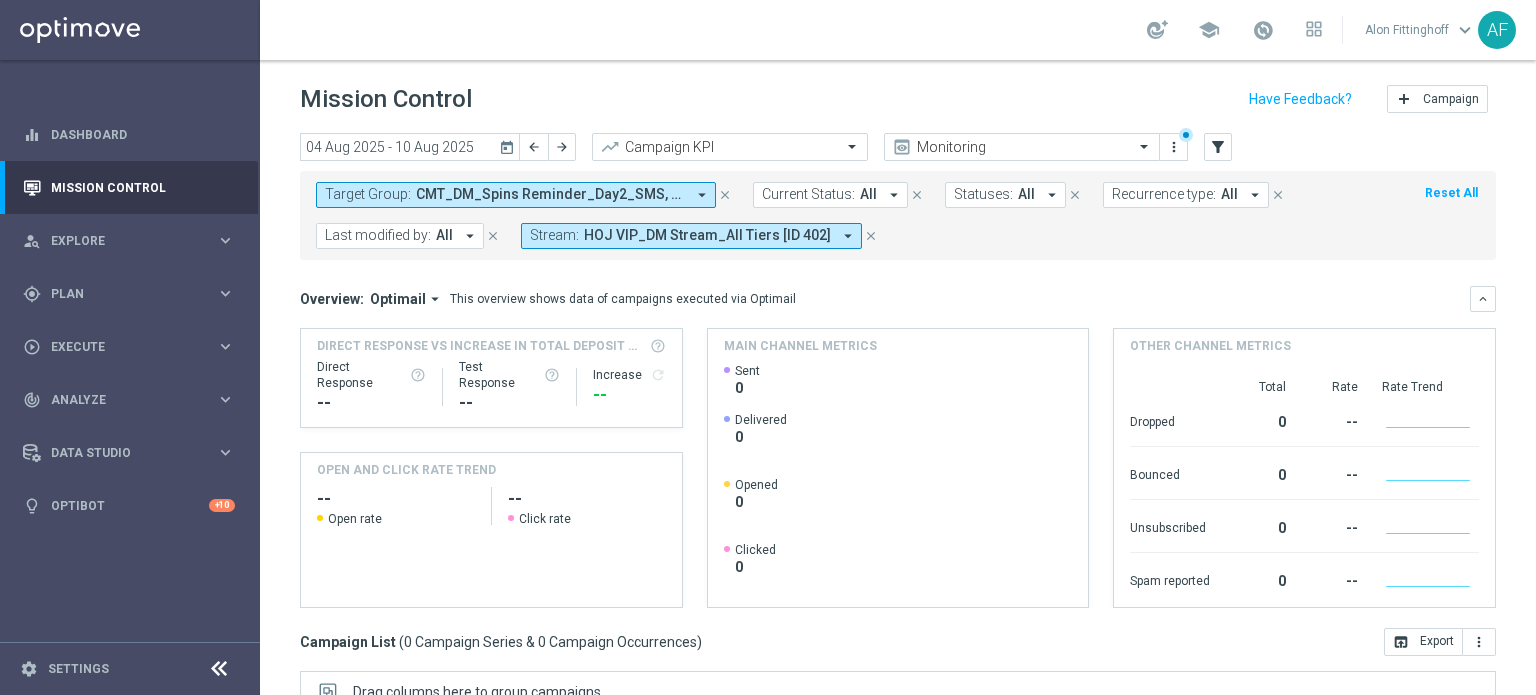 click on "arrow_drop_down" at bounding box center (702, 195) 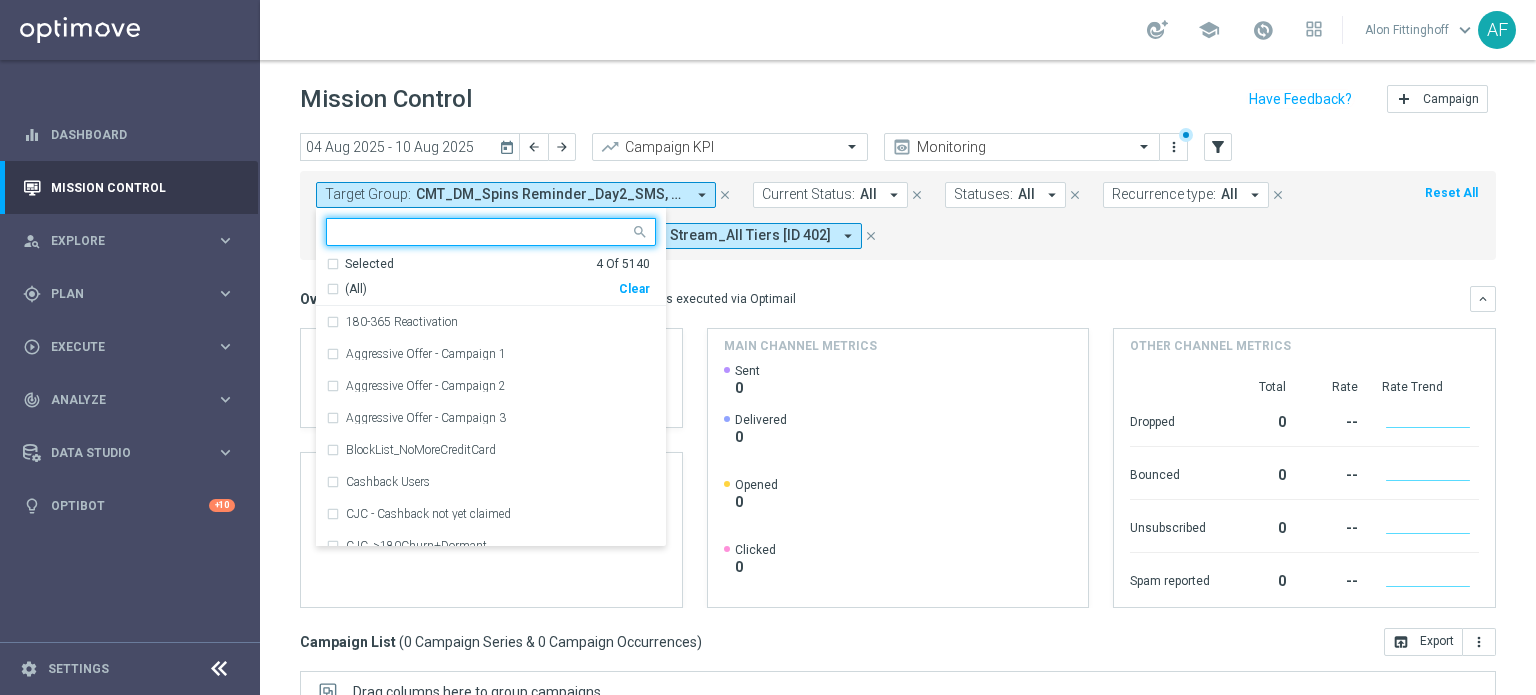 click on "Selected" at bounding box center [369, 264] 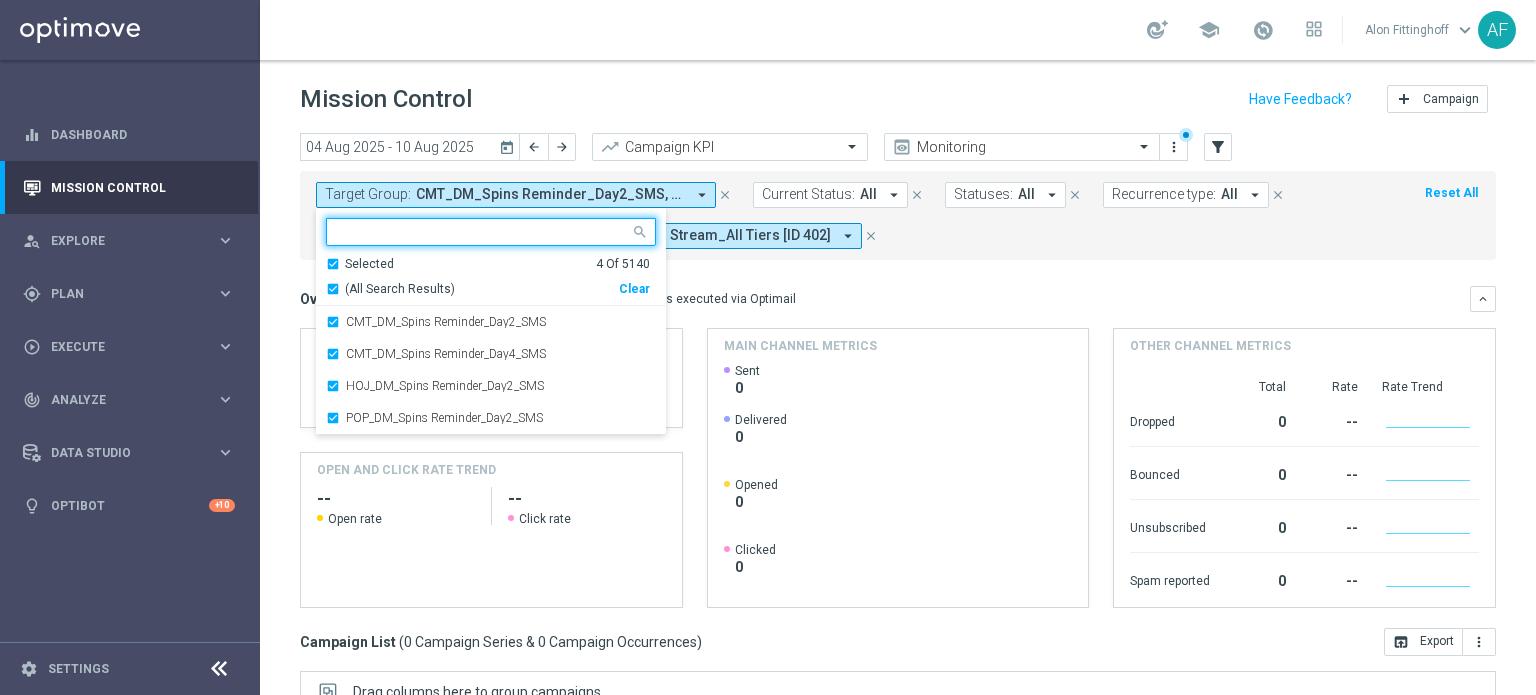 click on "(All Search Results)" at bounding box center [400, 289] 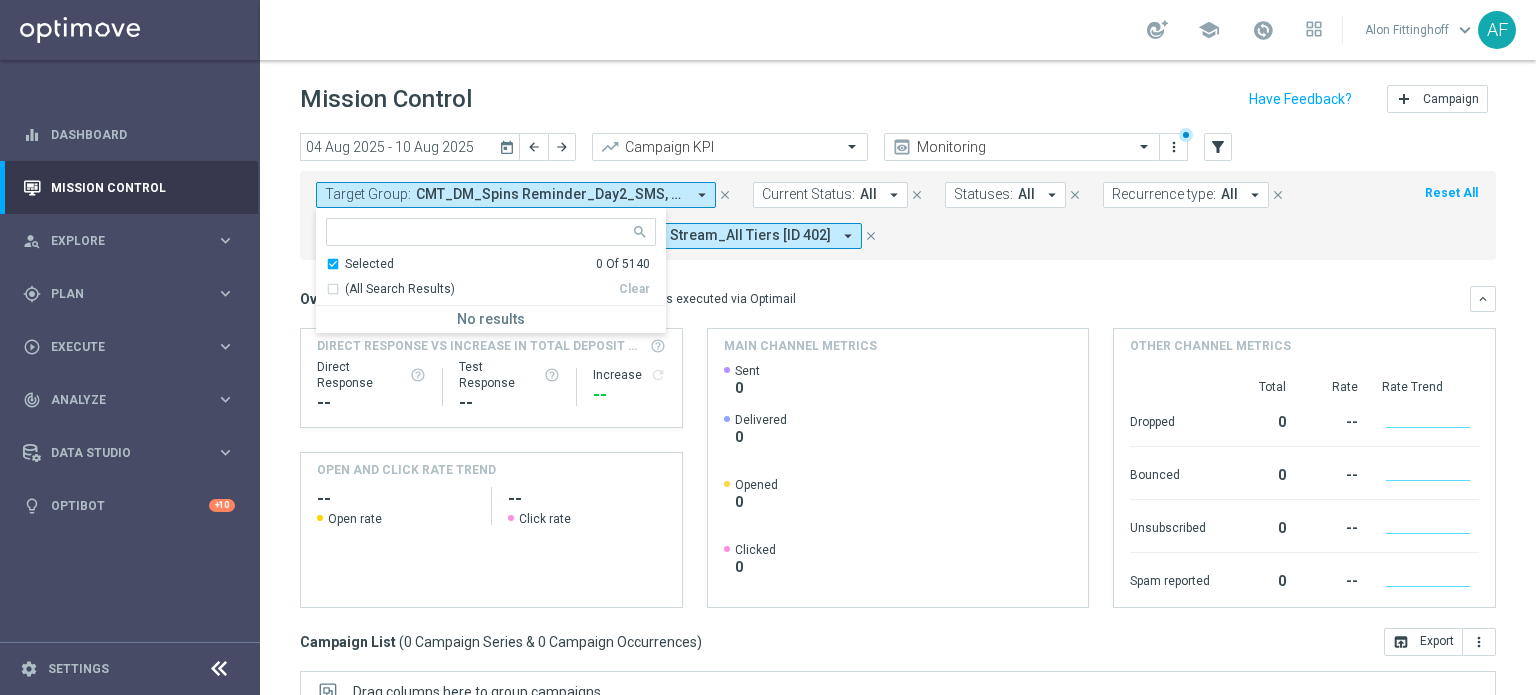 click on "This overview shows data of campaigns executed via Optimail" 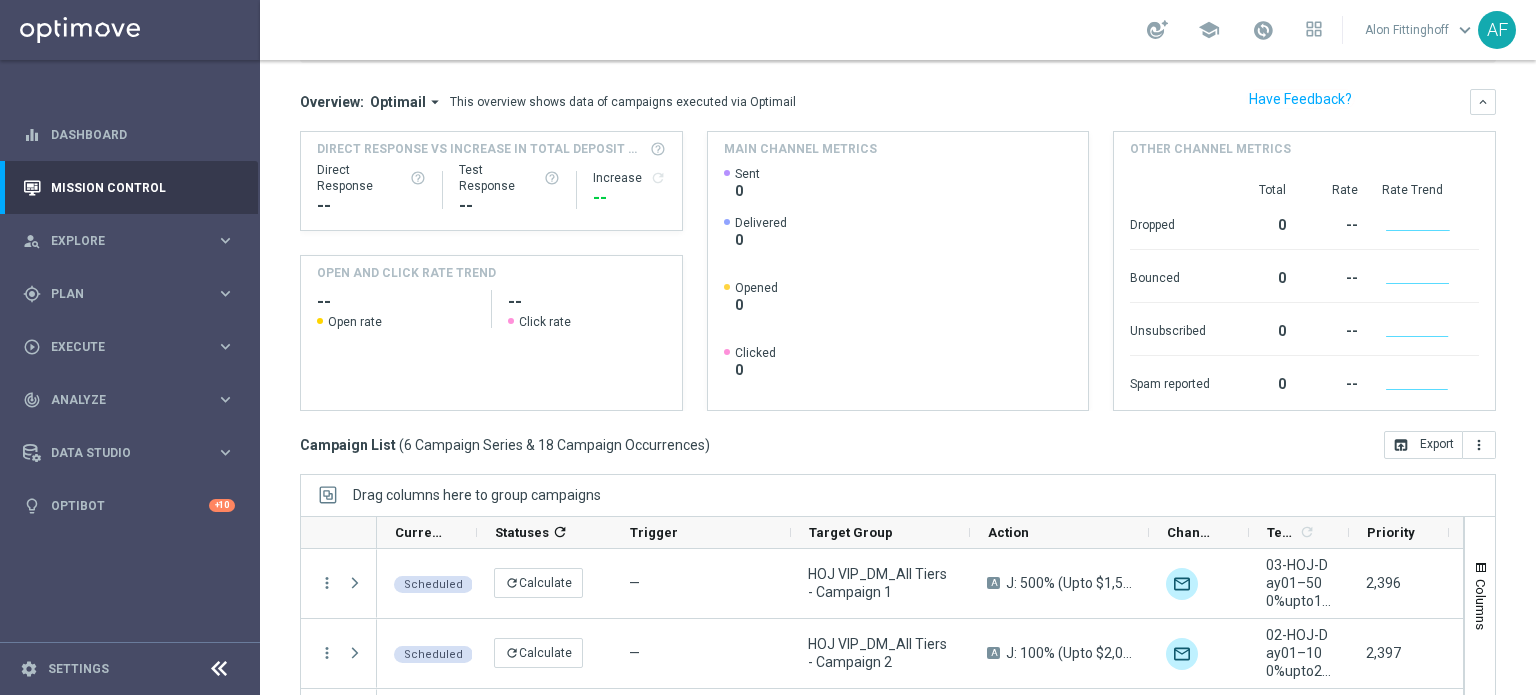 scroll, scrollTop: 344, scrollLeft: 0, axis: vertical 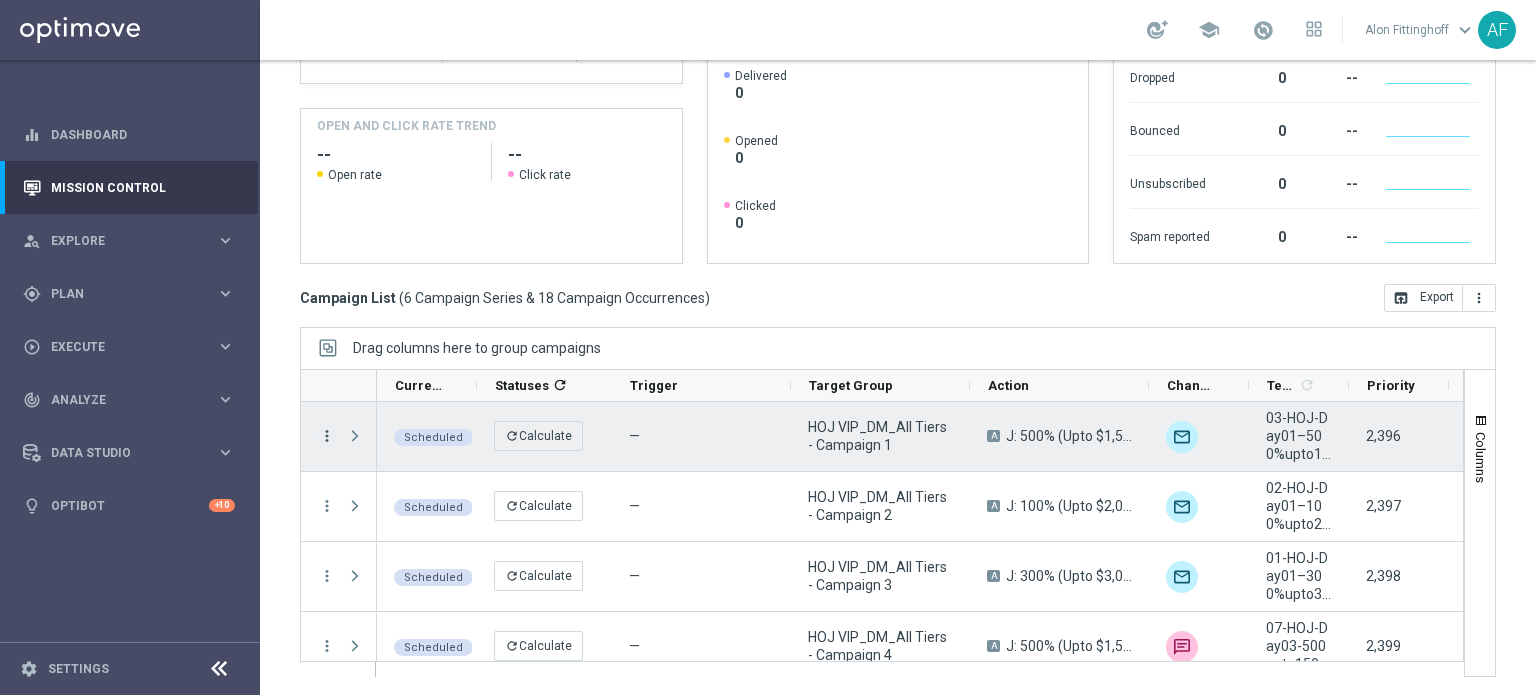 click on "more_vert" at bounding box center [327, 436] 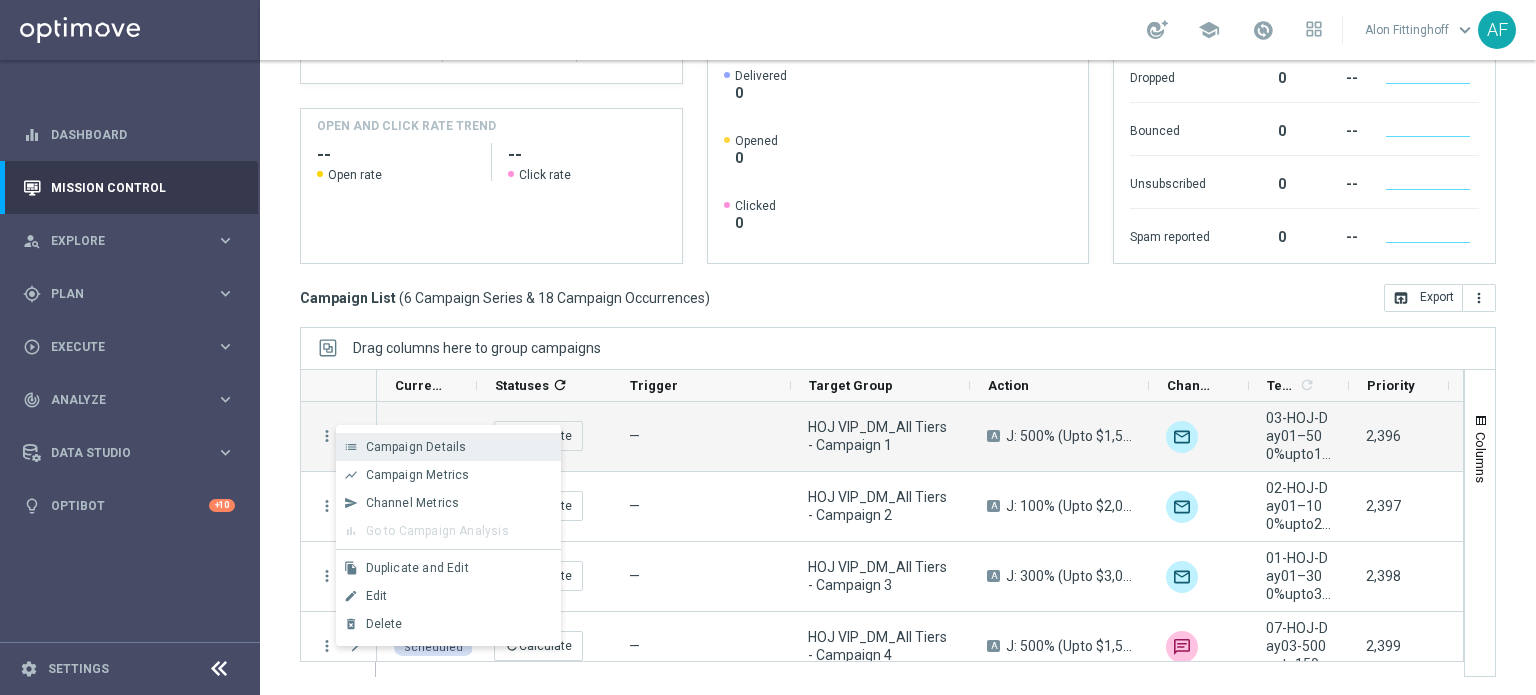 click on "Campaign Details" at bounding box center [416, 447] 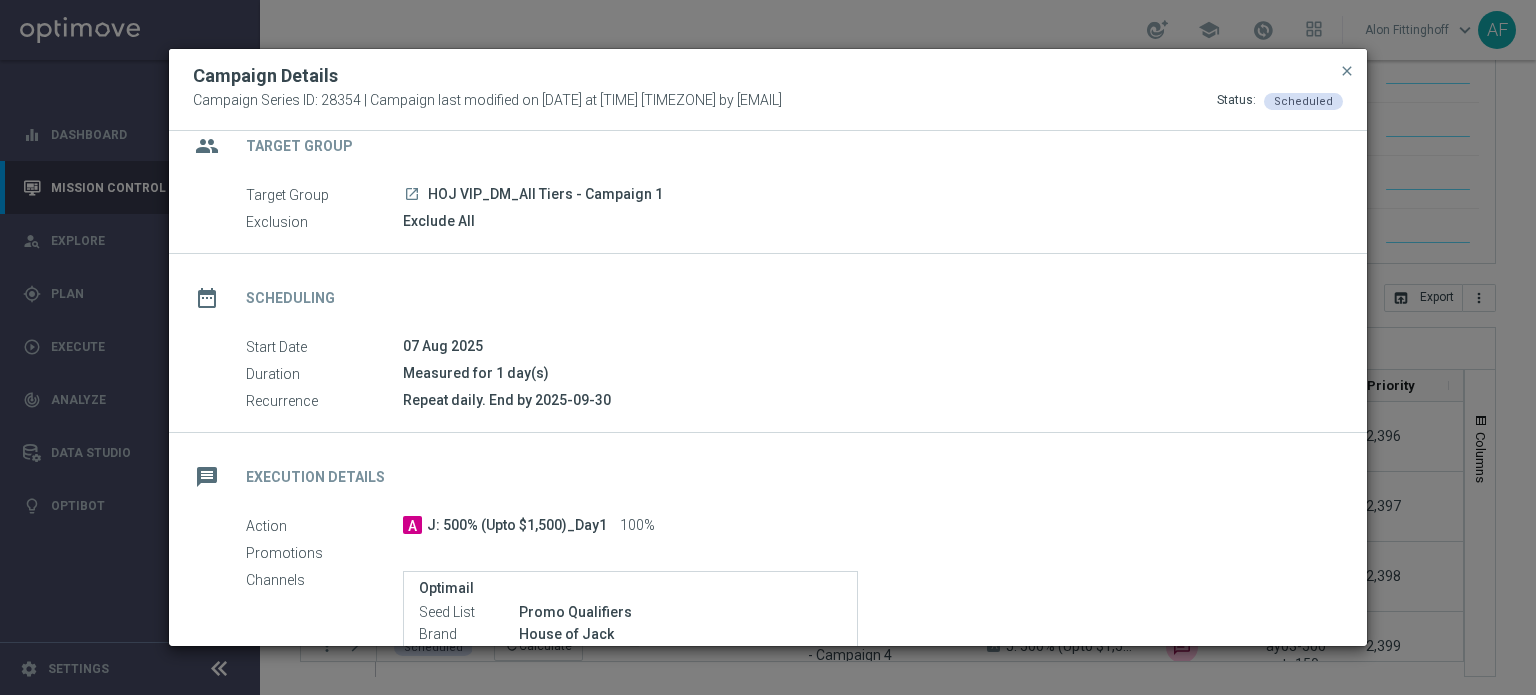 scroll, scrollTop: 0, scrollLeft: 0, axis: both 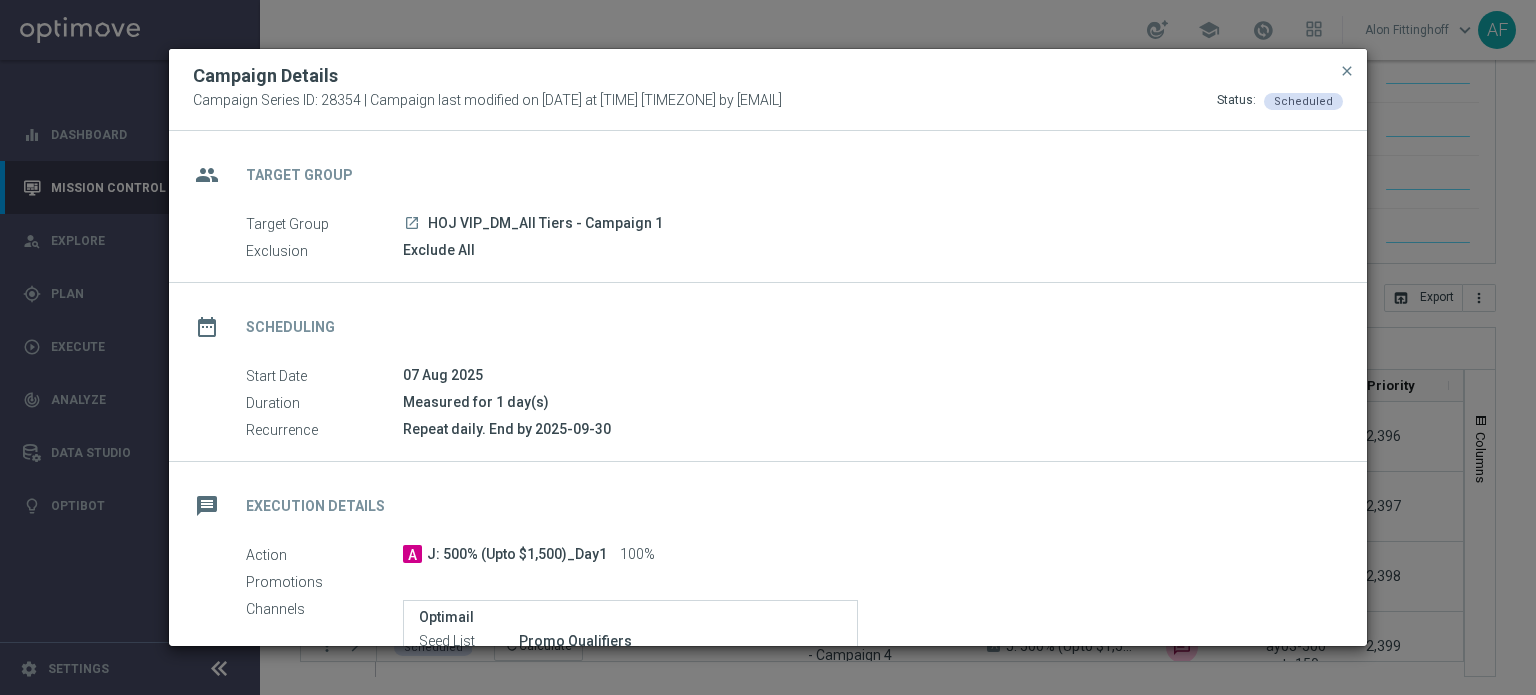 click on "launch" 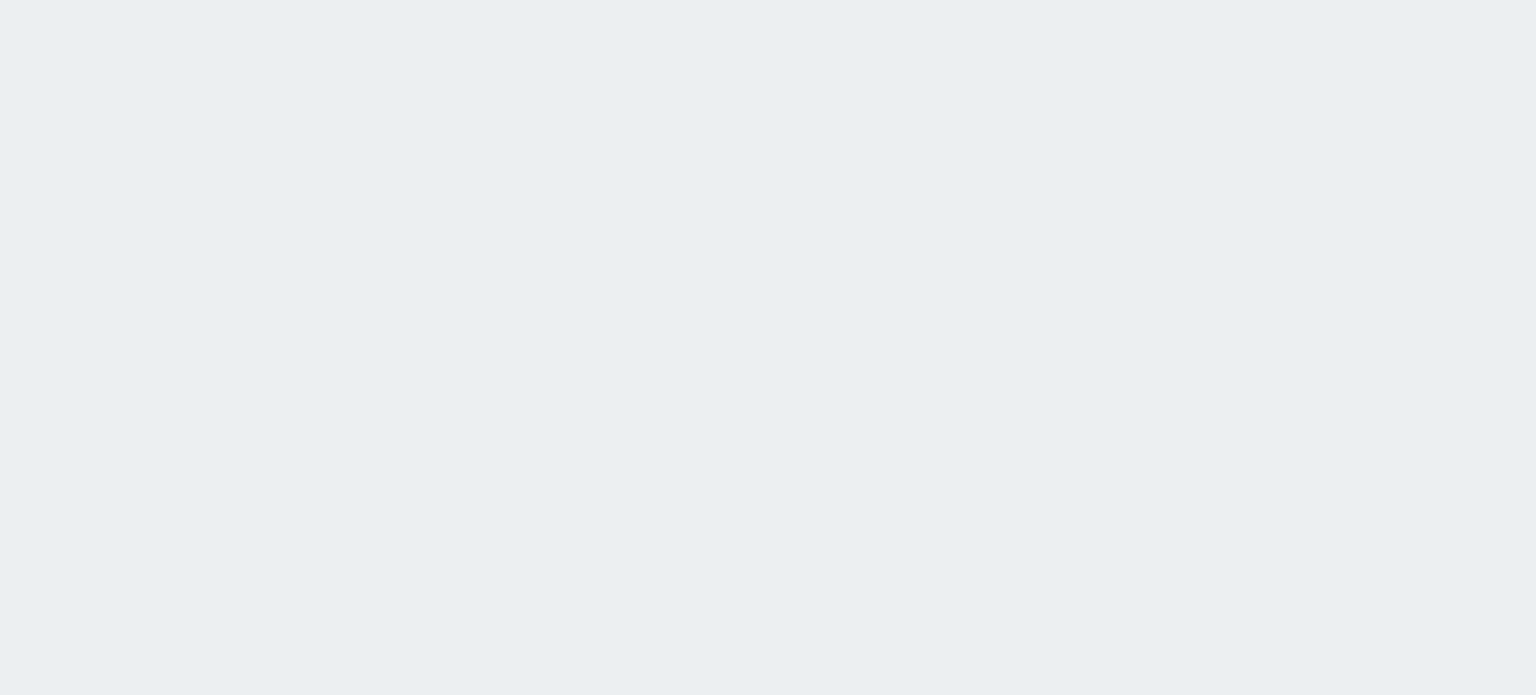 scroll, scrollTop: 0, scrollLeft: 0, axis: both 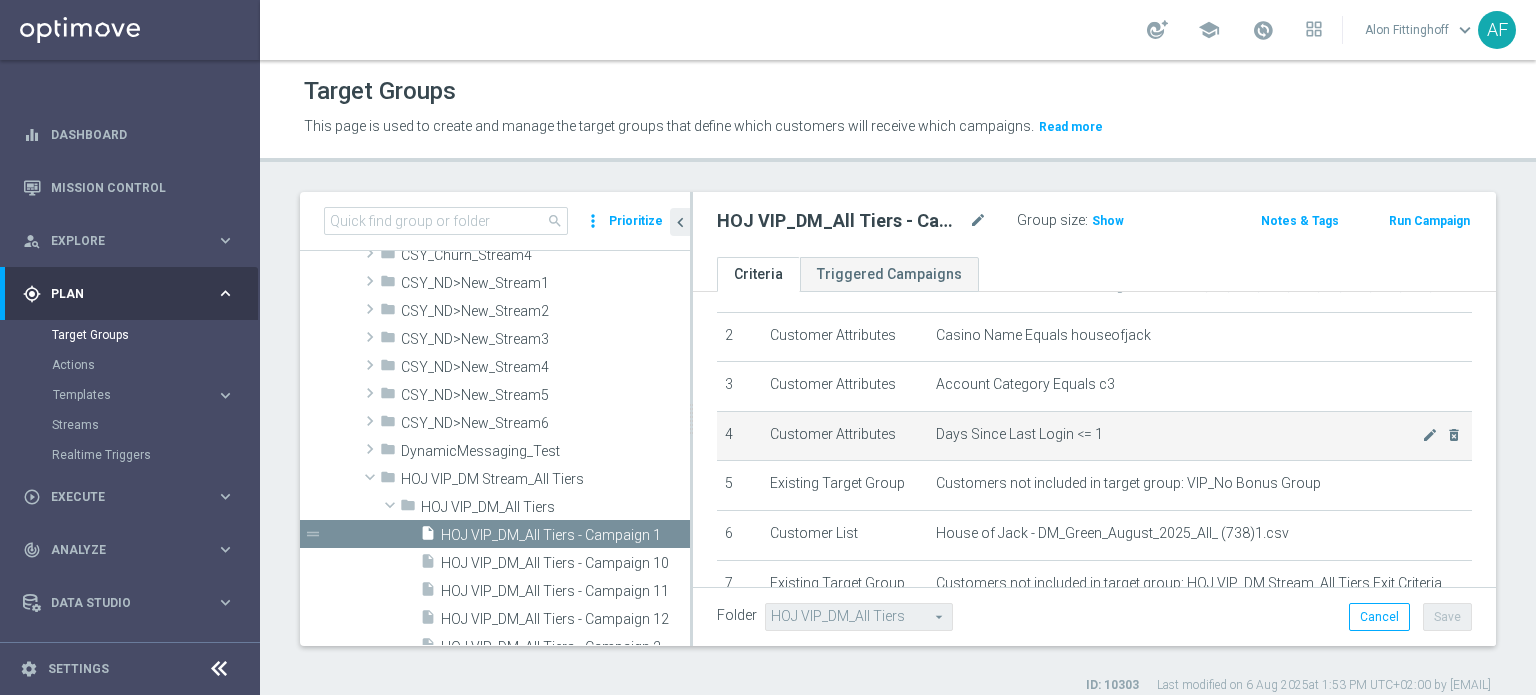 drag, startPoint x: 1119, startPoint y: 423, endPoint x: 905, endPoint y: 427, distance: 214.03738 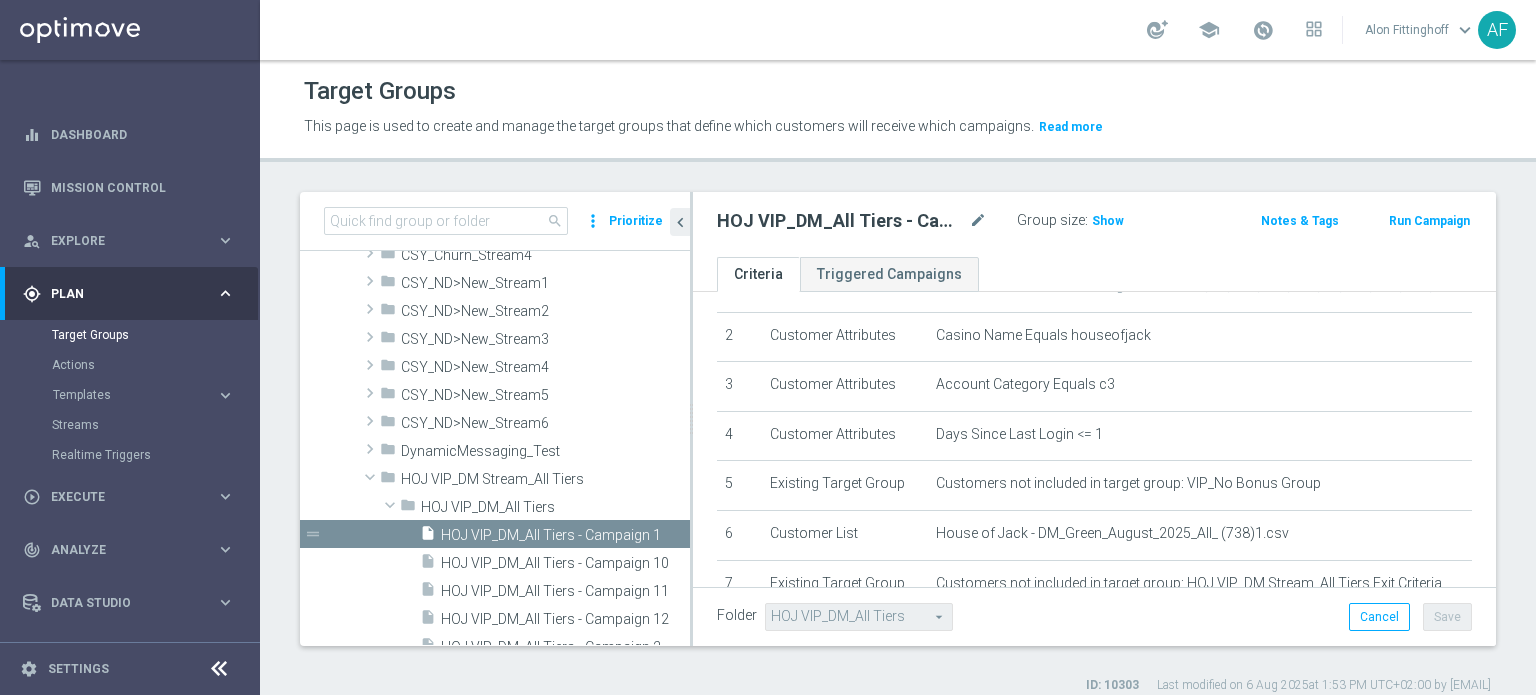 drag, startPoint x: 1148, startPoint y: 129, endPoint x: 1039, endPoint y: 78, distance: 120.34118 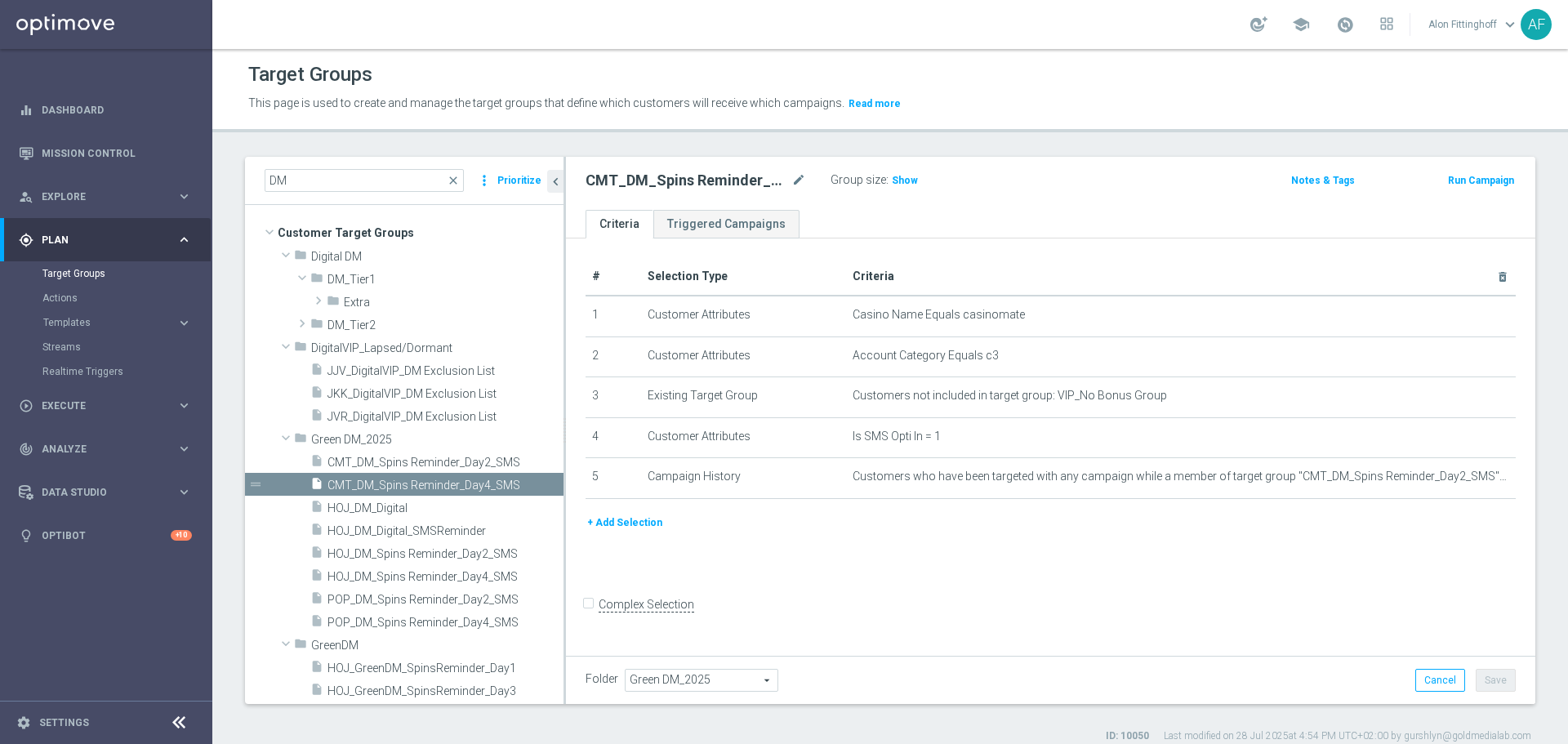 scroll, scrollTop: 0, scrollLeft: 0, axis: both 